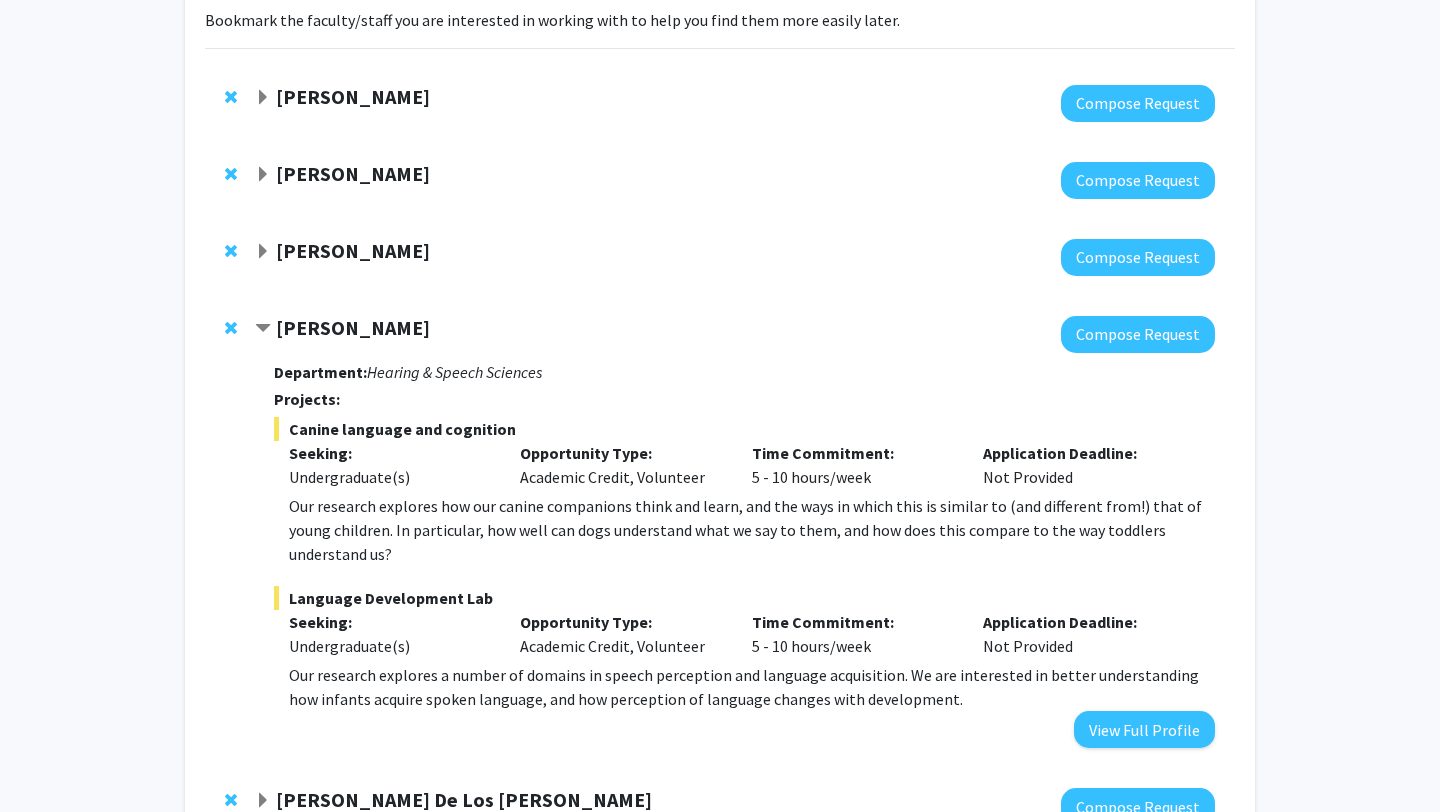 scroll, scrollTop: 154, scrollLeft: 0, axis: vertical 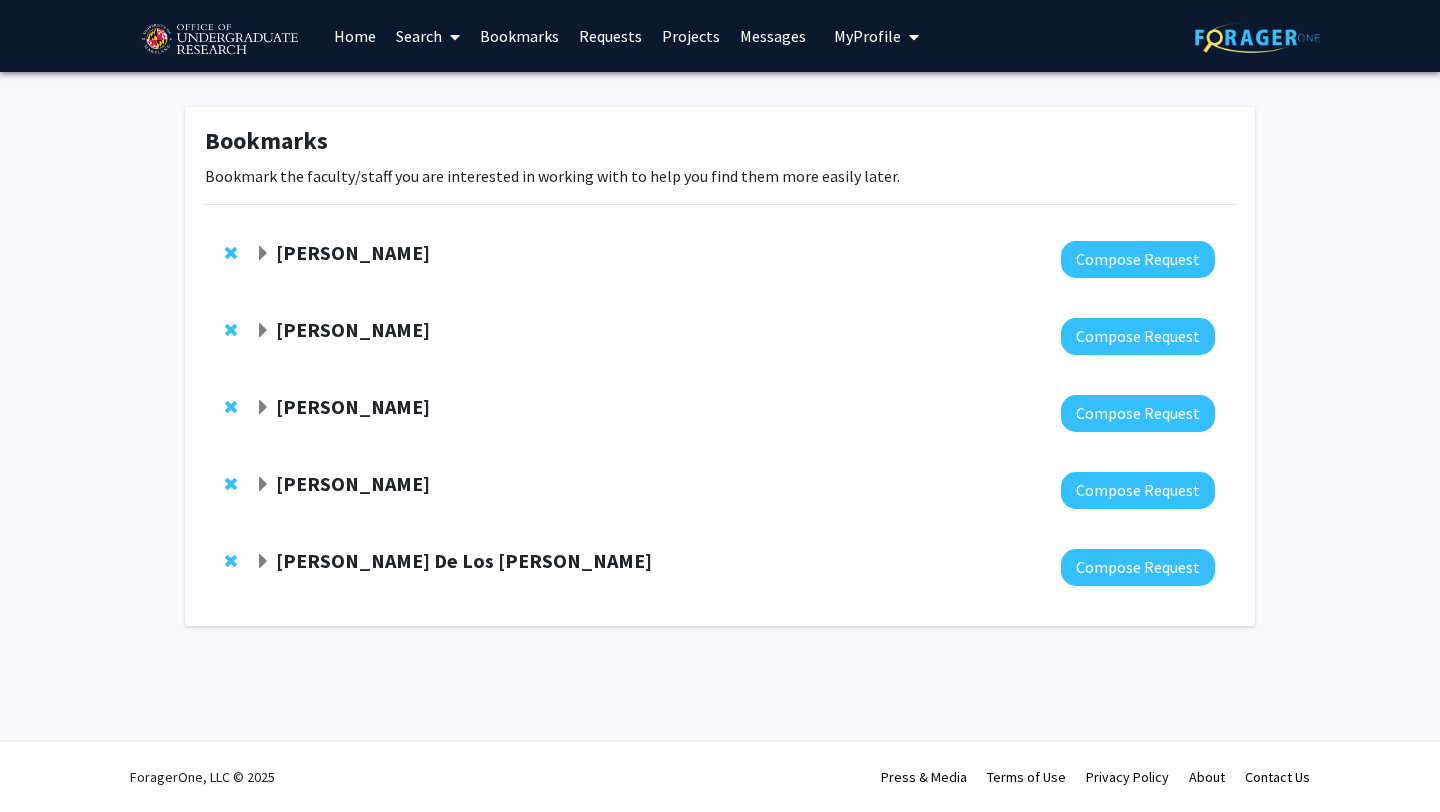 click on "Rochelle Newman" 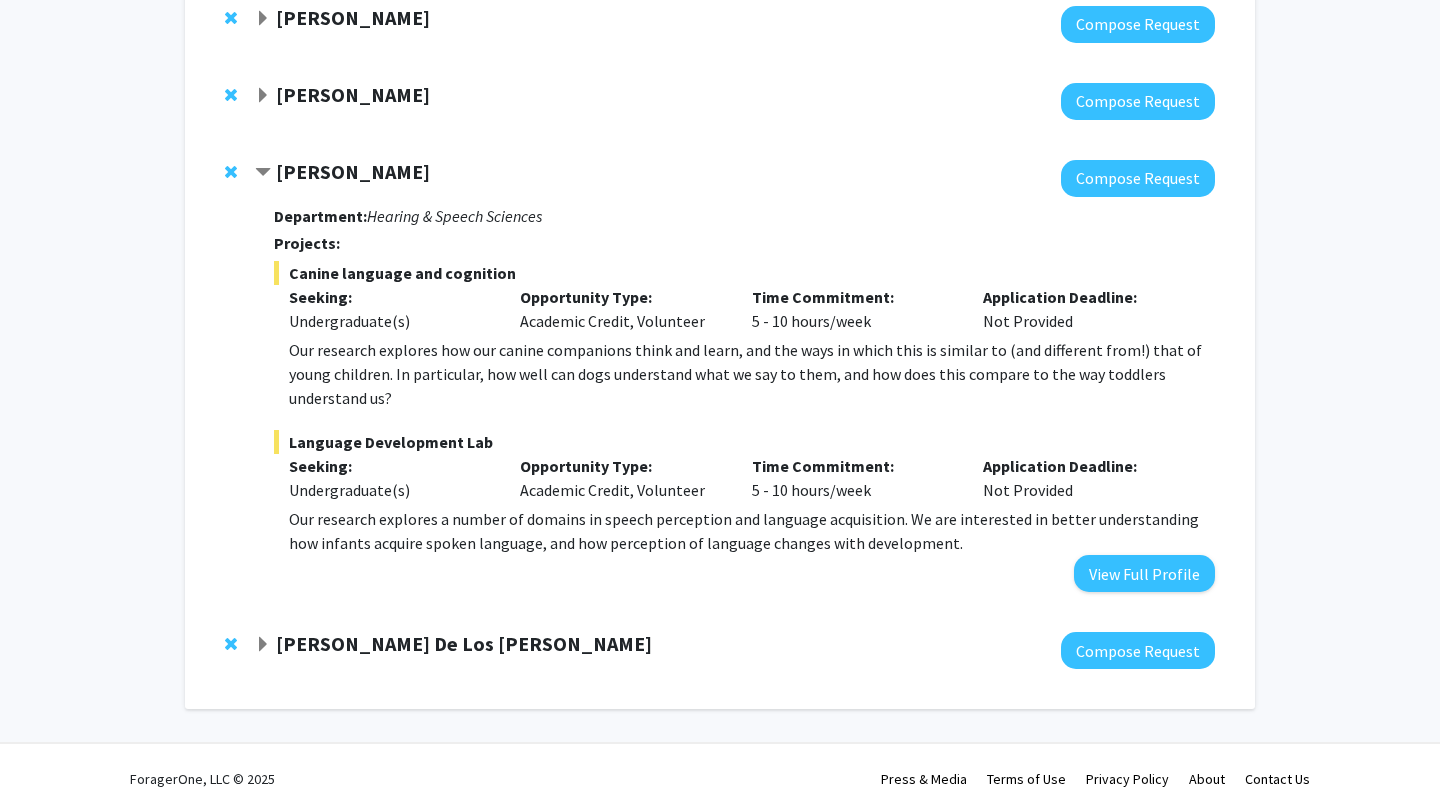 scroll, scrollTop: 311, scrollLeft: 0, axis: vertical 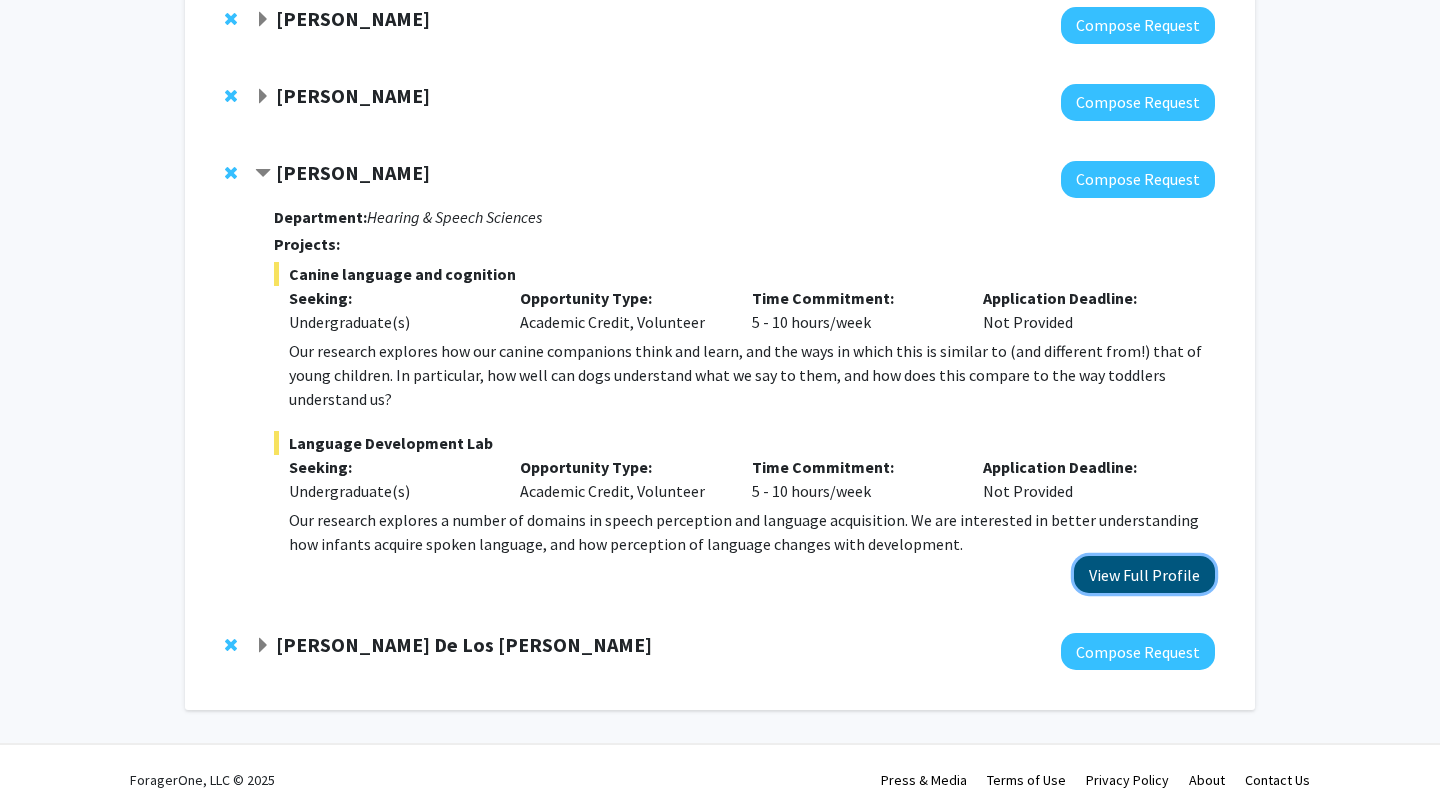 click on "View Full Profile" at bounding box center [1144, 574] 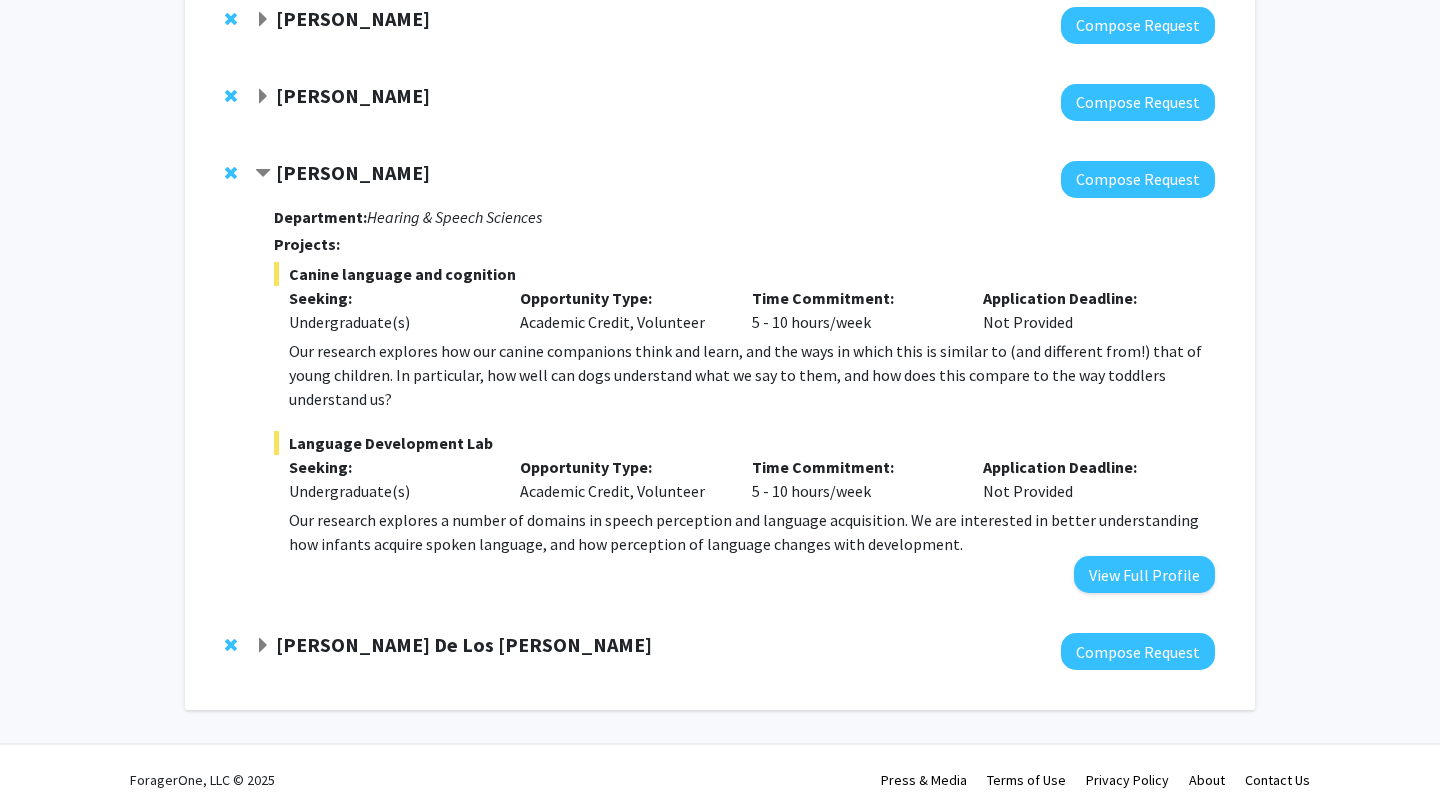 click on "[PERSON_NAME] De Los [PERSON_NAME]" 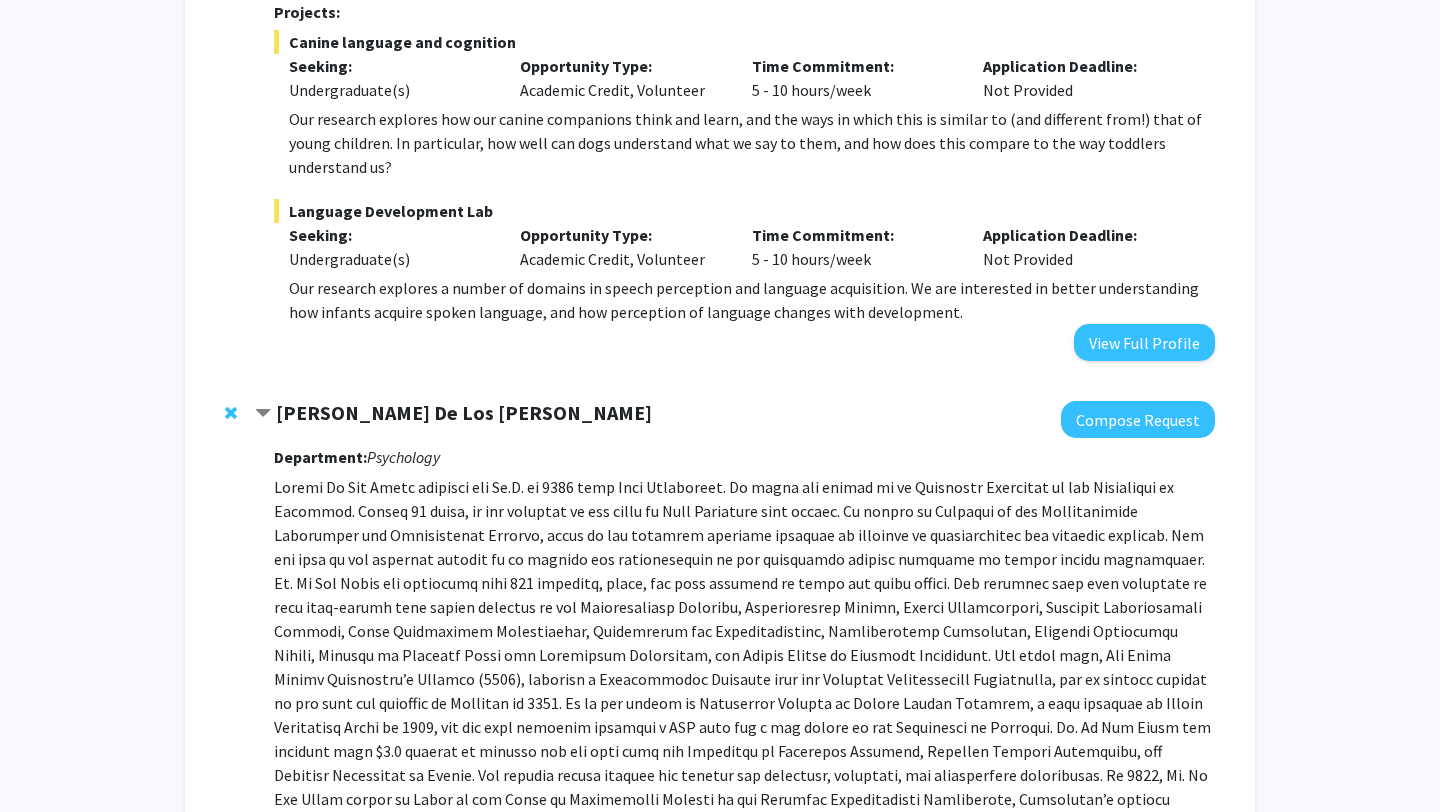 scroll, scrollTop: 540, scrollLeft: 0, axis: vertical 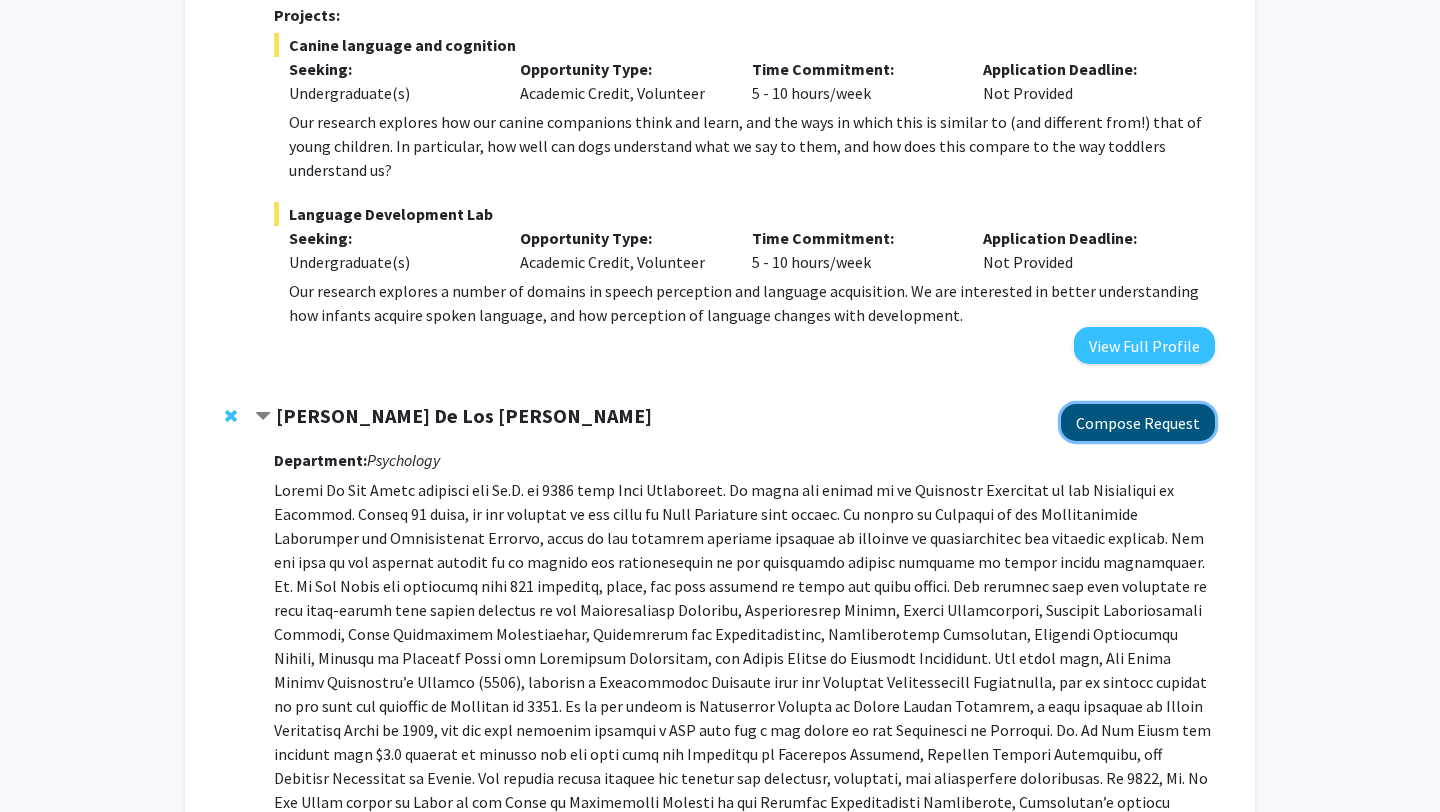 click on "Compose Request" 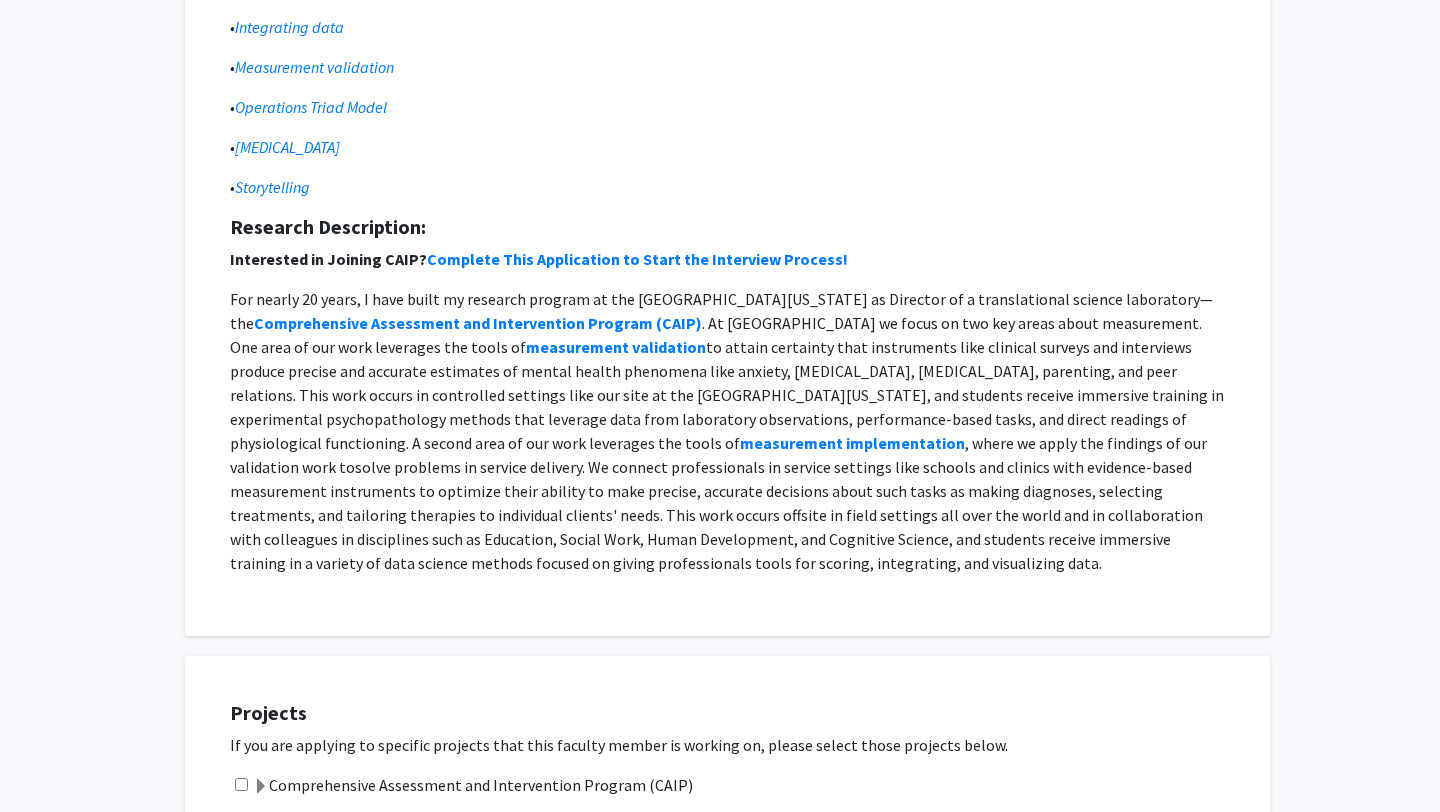 scroll, scrollTop: 51, scrollLeft: 0, axis: vertical 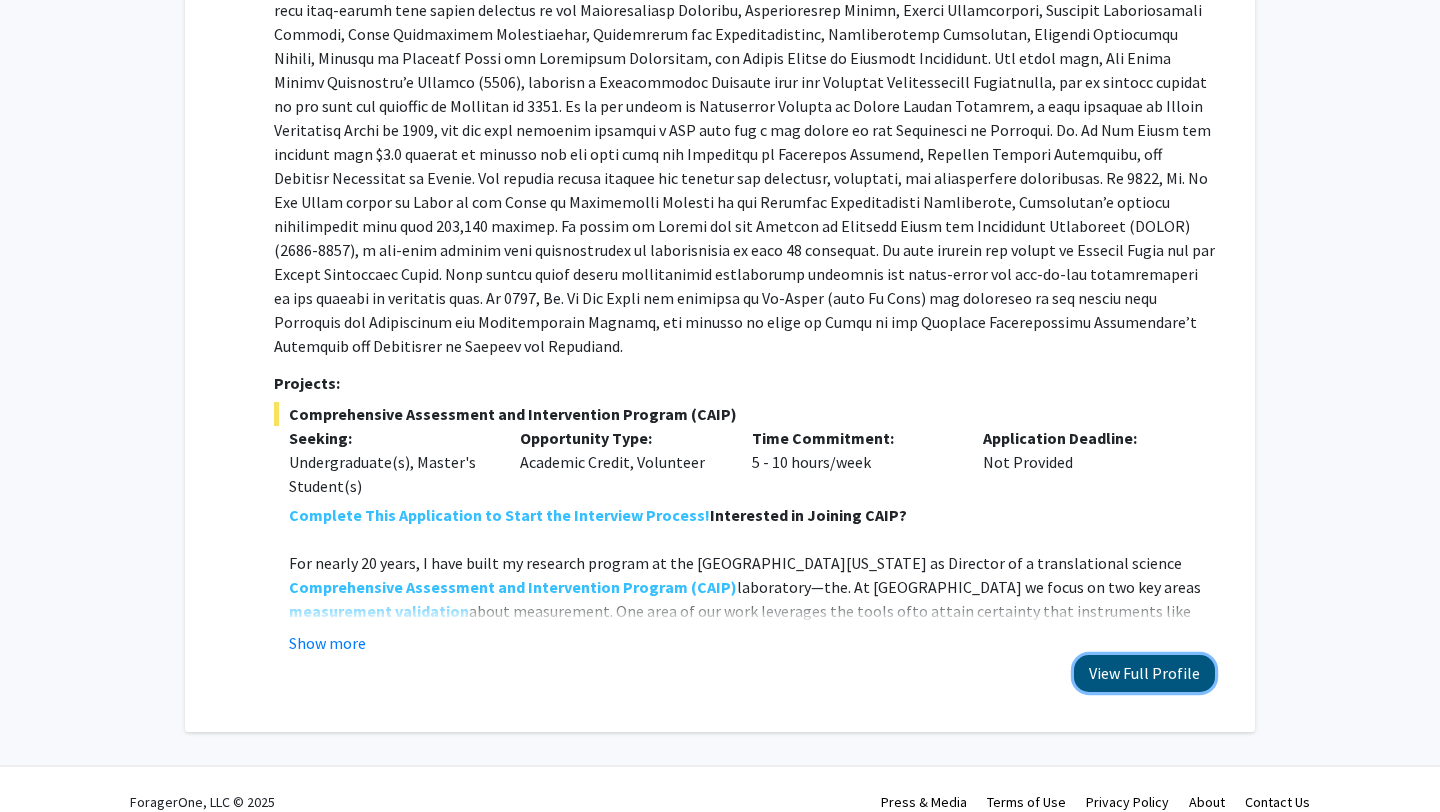click on "View Full Profile" at bounding box center [1144, 673] 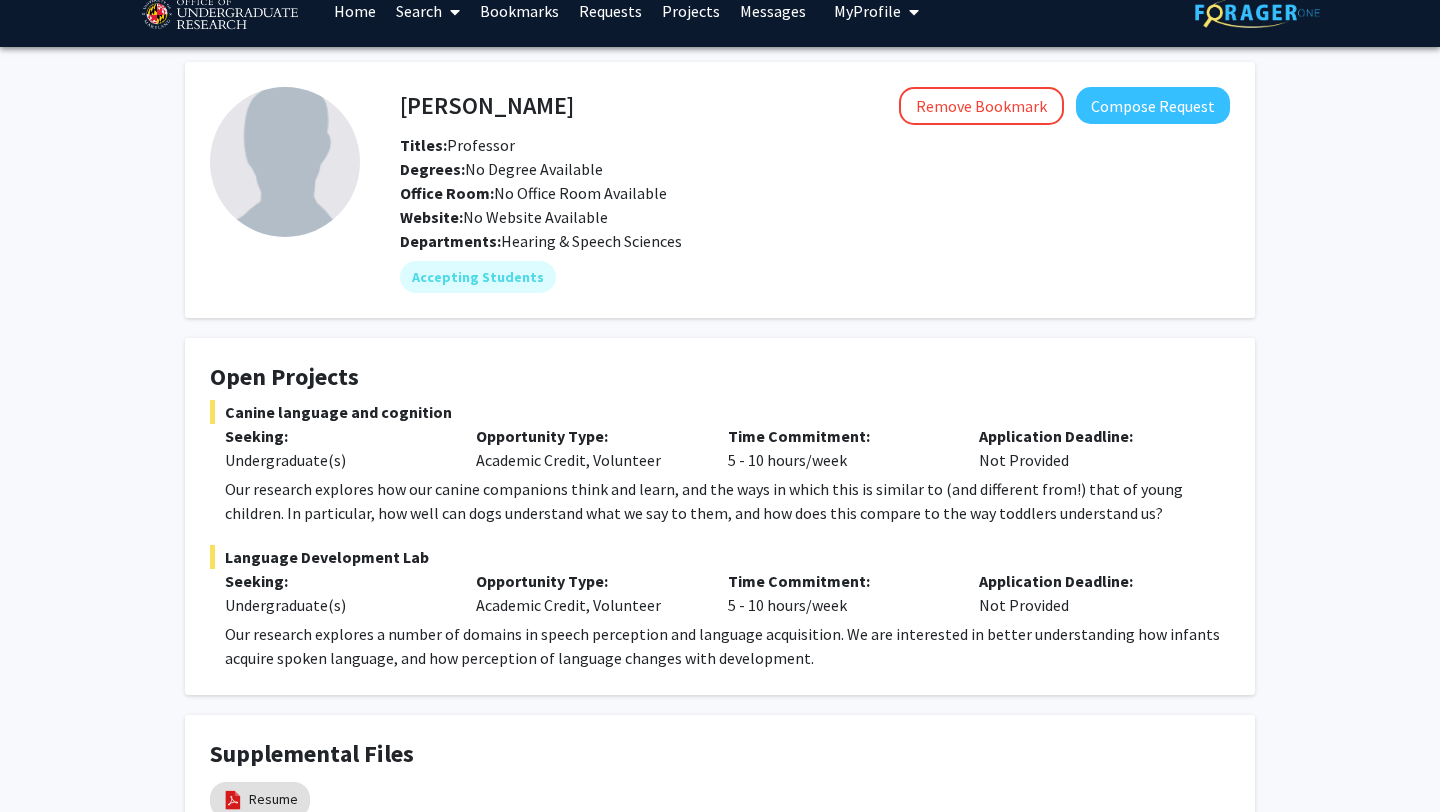 scroll, scrollTop: 0, scrollLeft: 0, axis: both 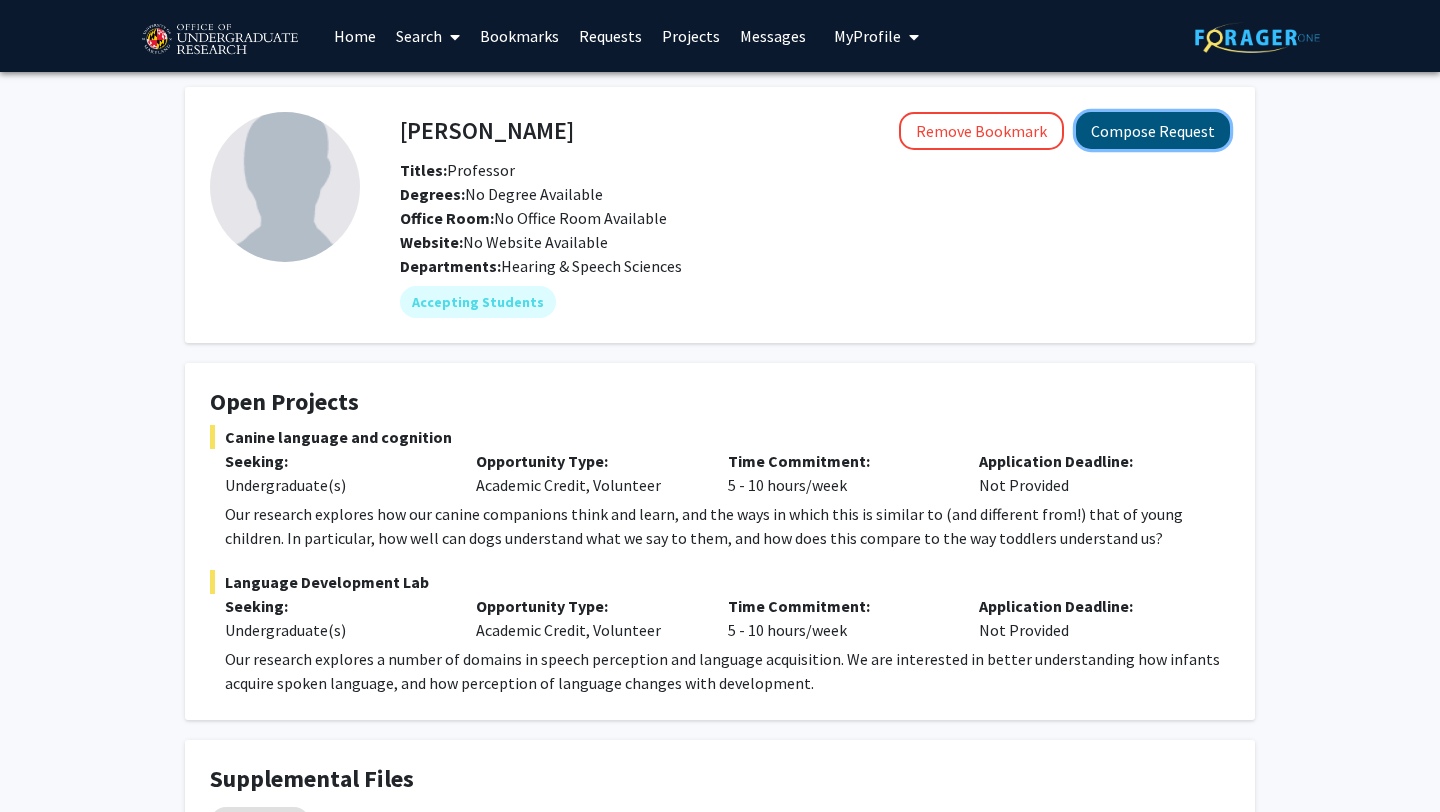 click on "Compose Request" 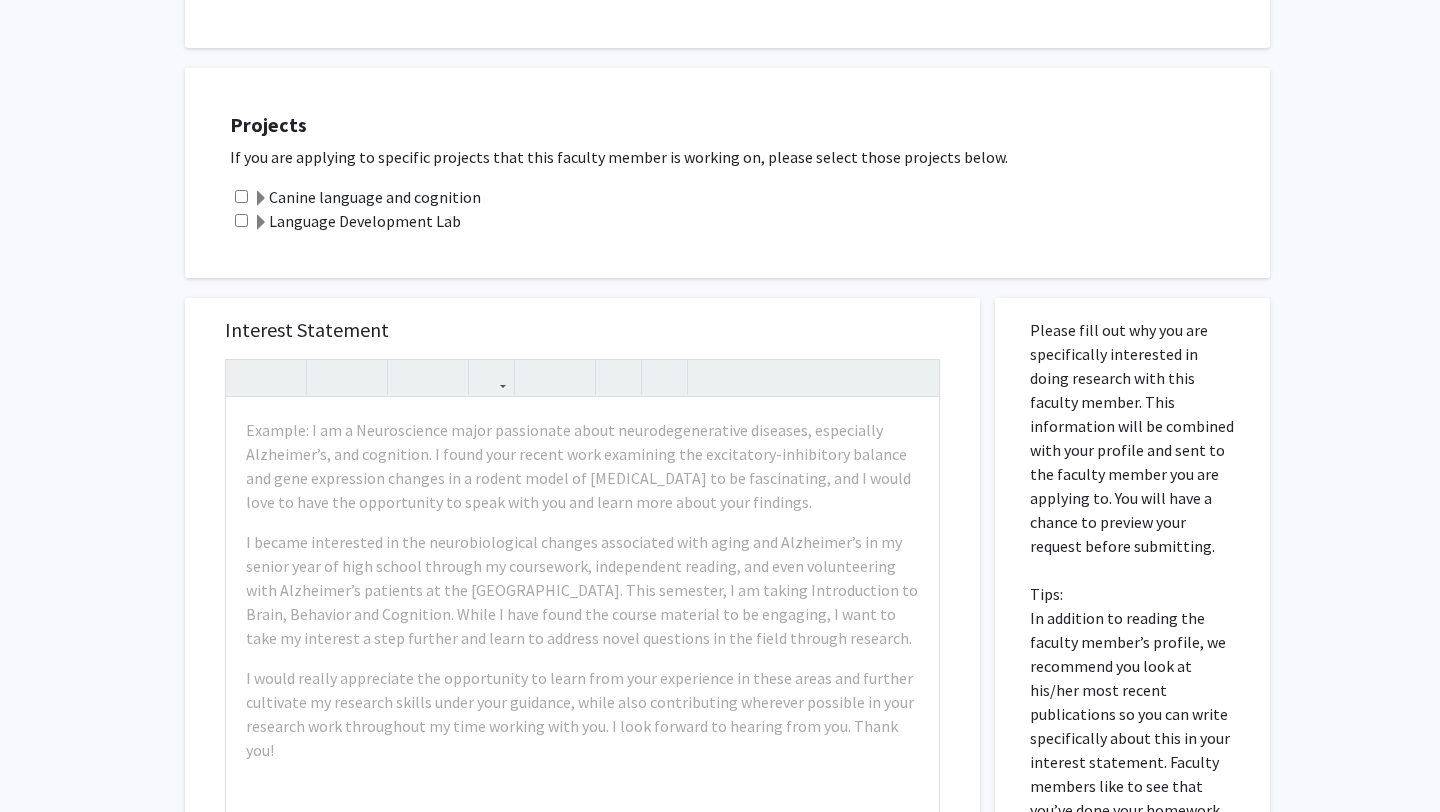 scroll, scrollTop: 278, scrollLeft: 0, axis: vertical 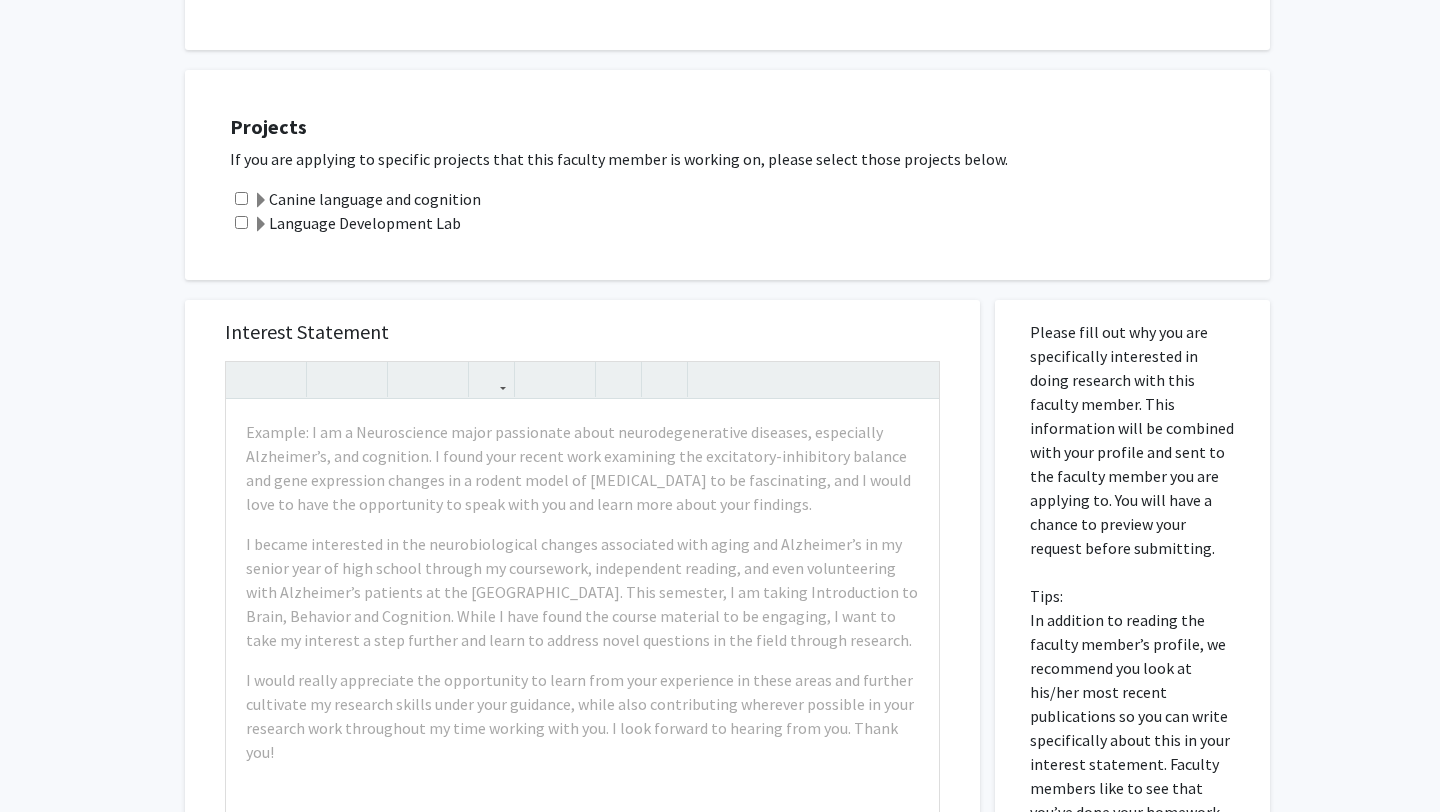 click 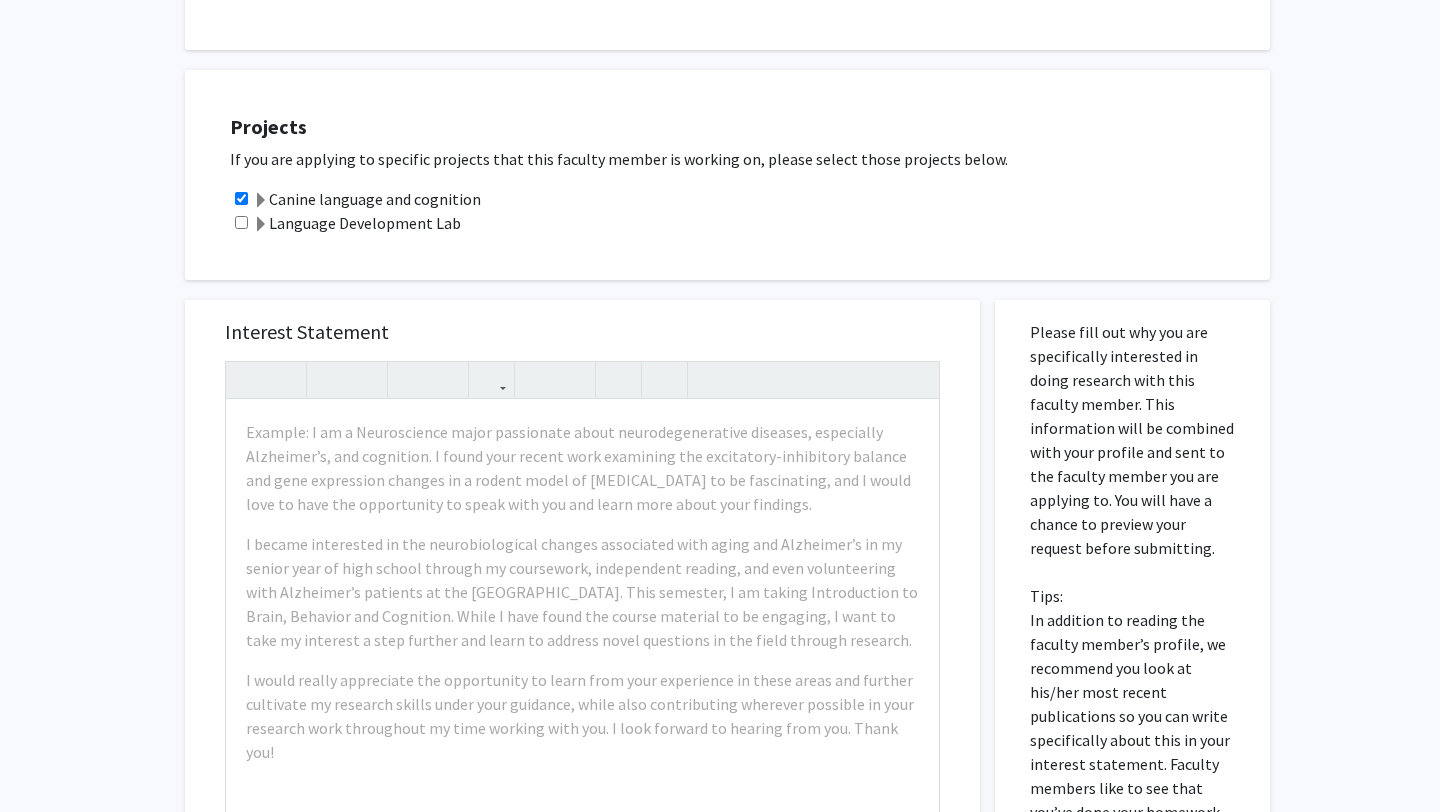 click 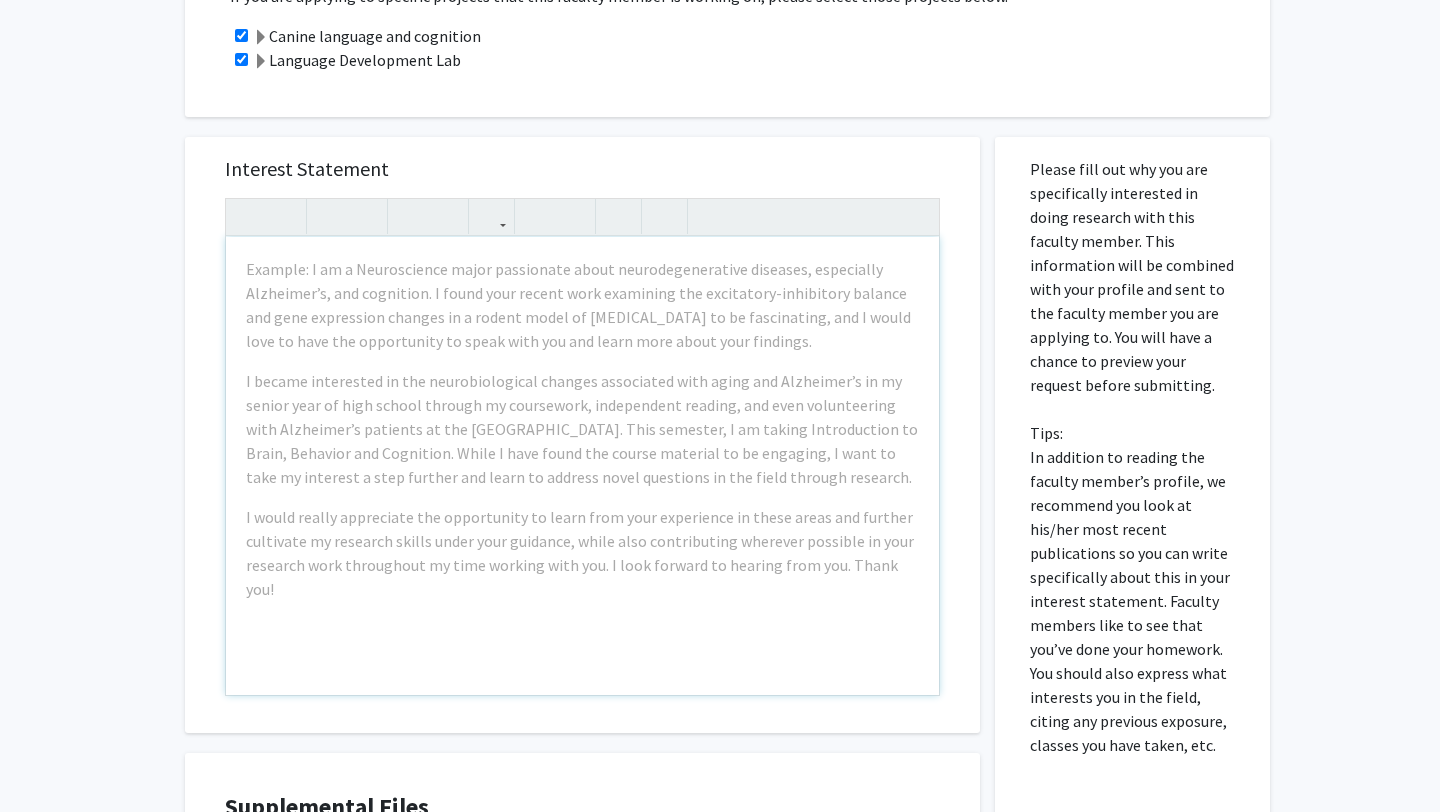 scroll, scrollTop: 437, scrollLeft: 0, axis: vertical 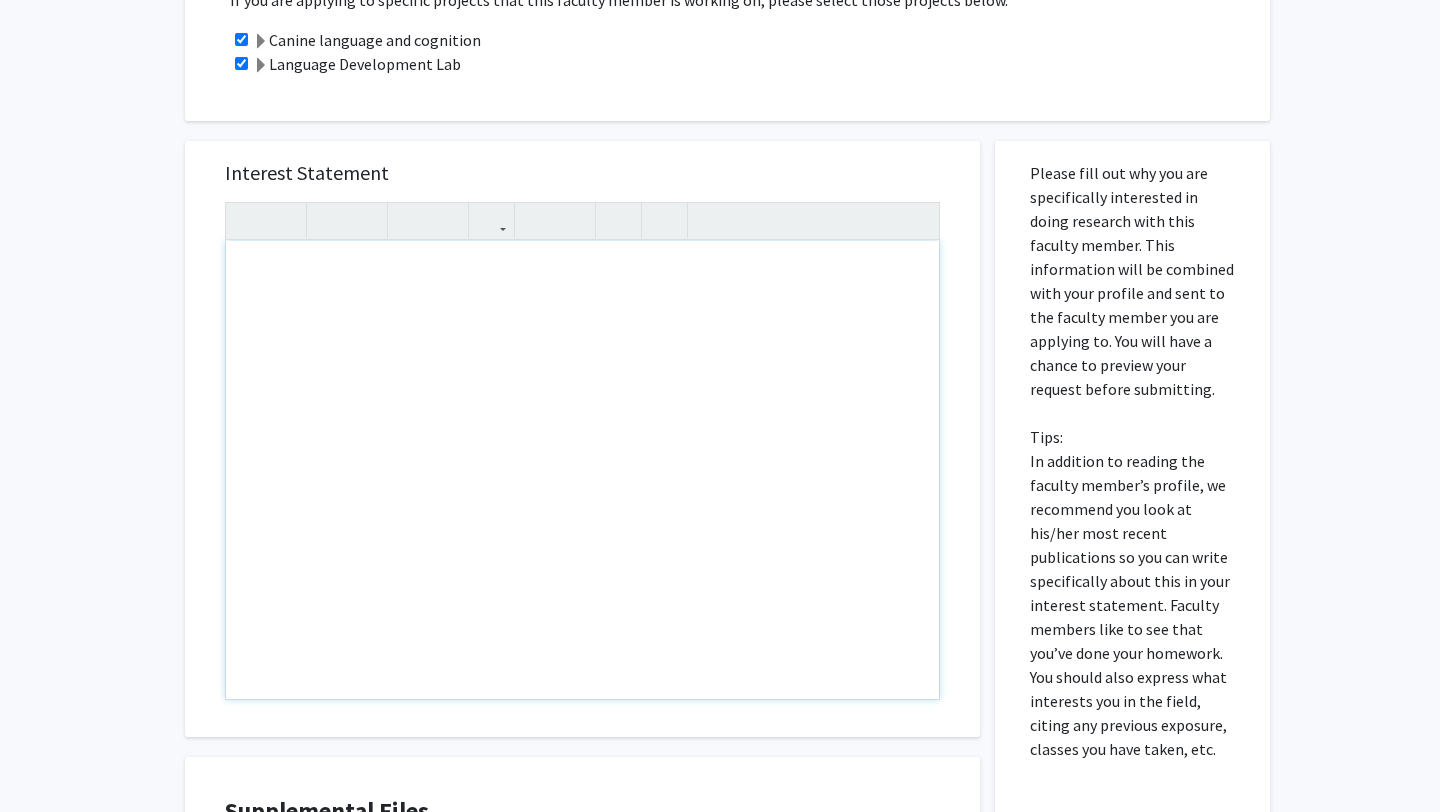 paste 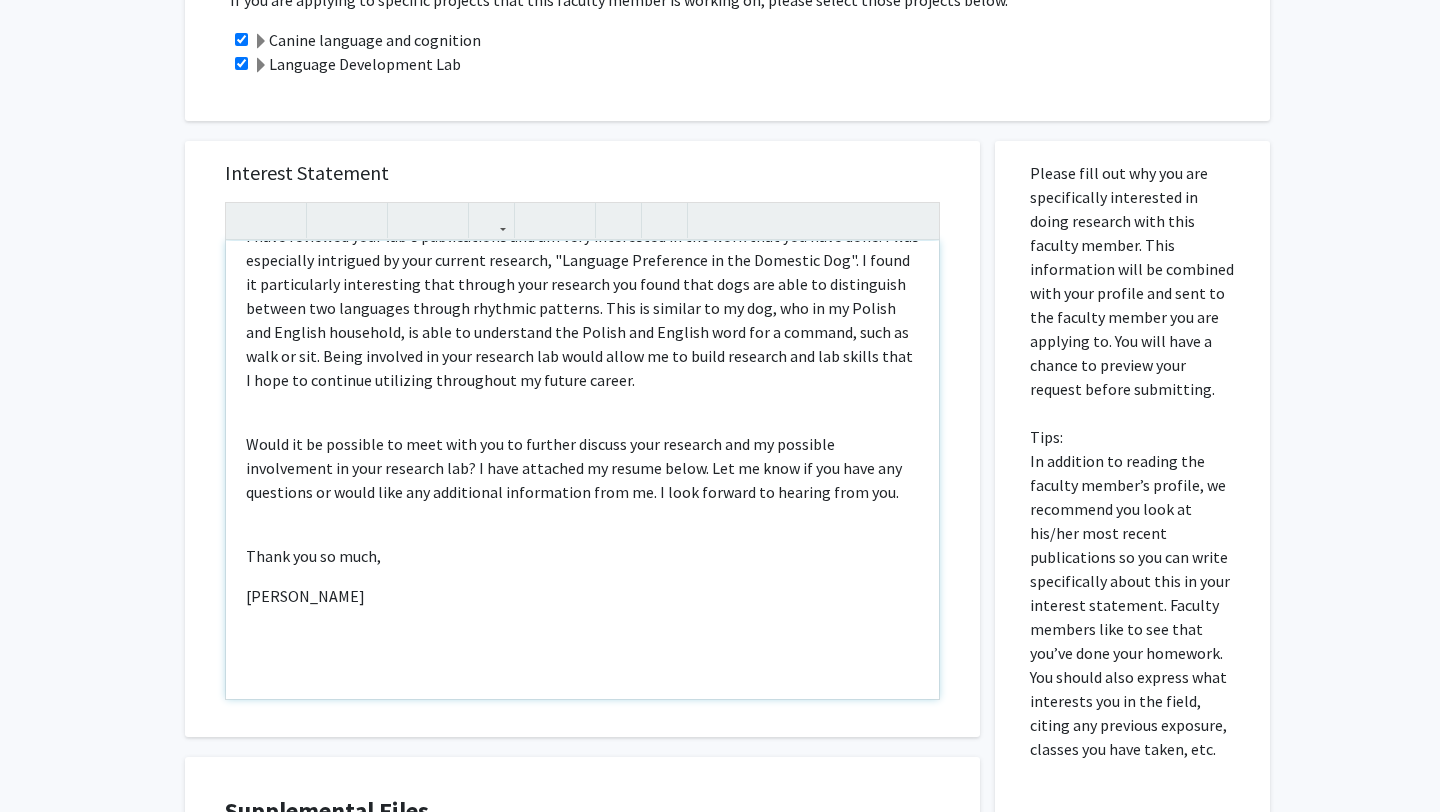 scroll, scrollTop: 414, scrollLeft: 0, axis: vertical 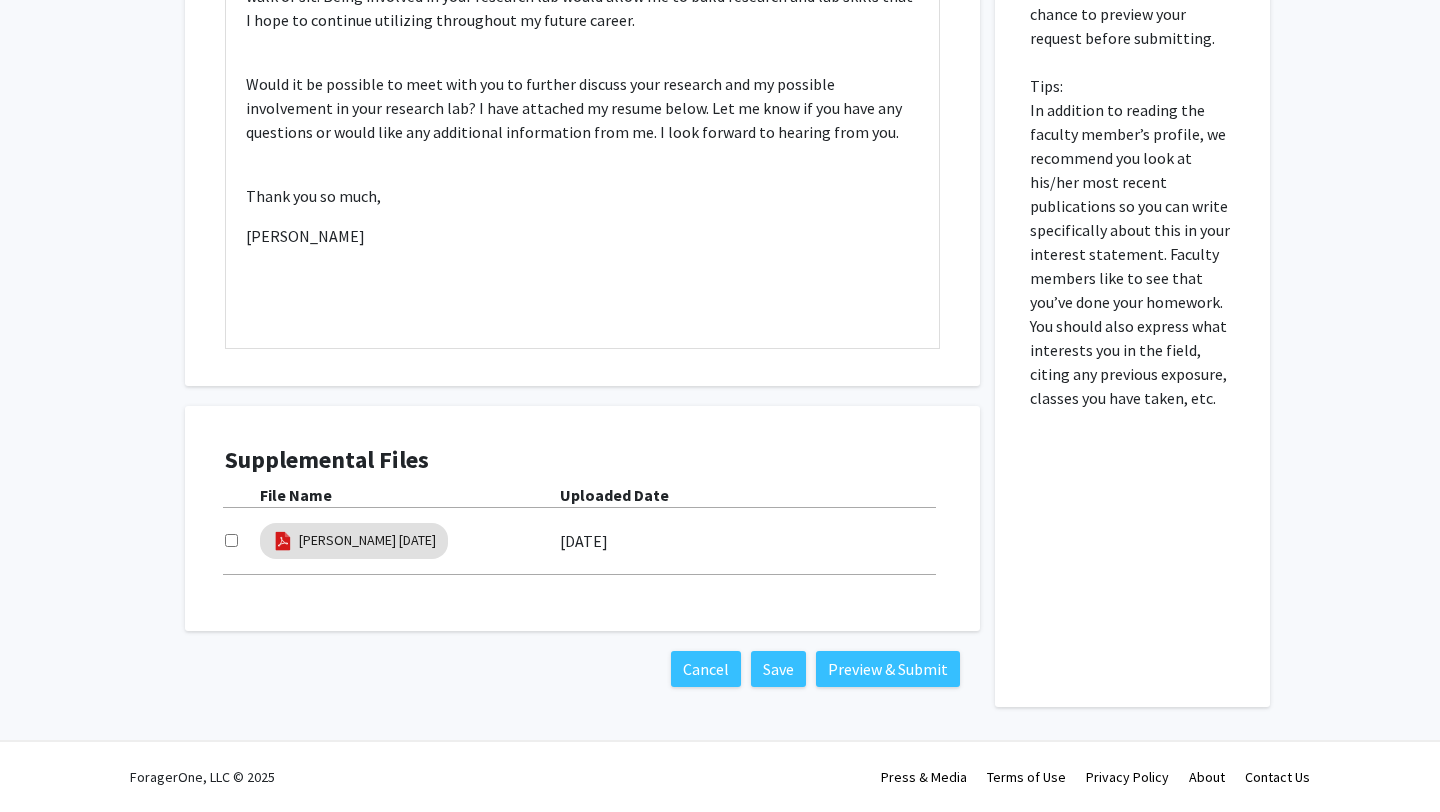 click at bounding box center [231, 540] 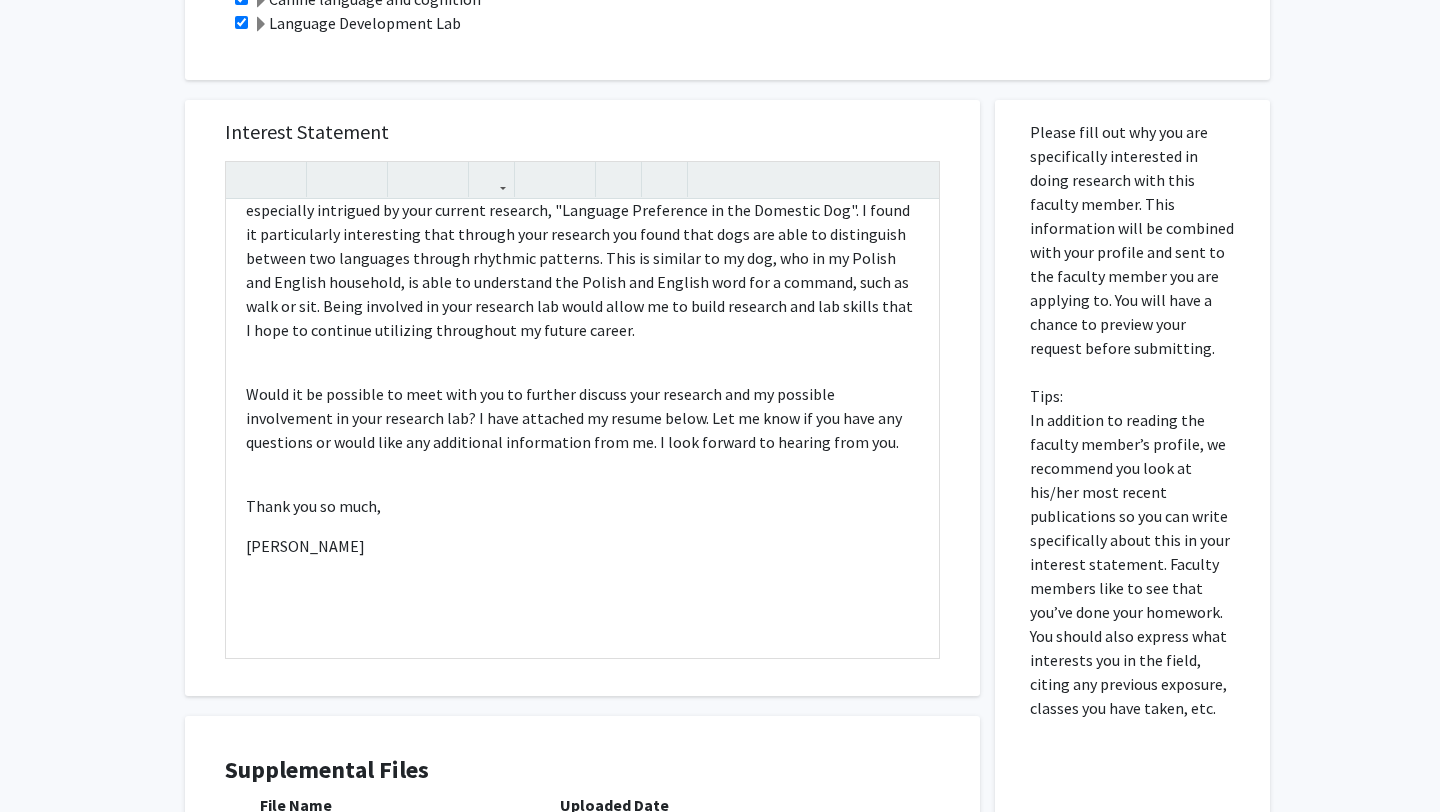scroll, scrollTop: 788, scrollLeft: 0, axis: vertical 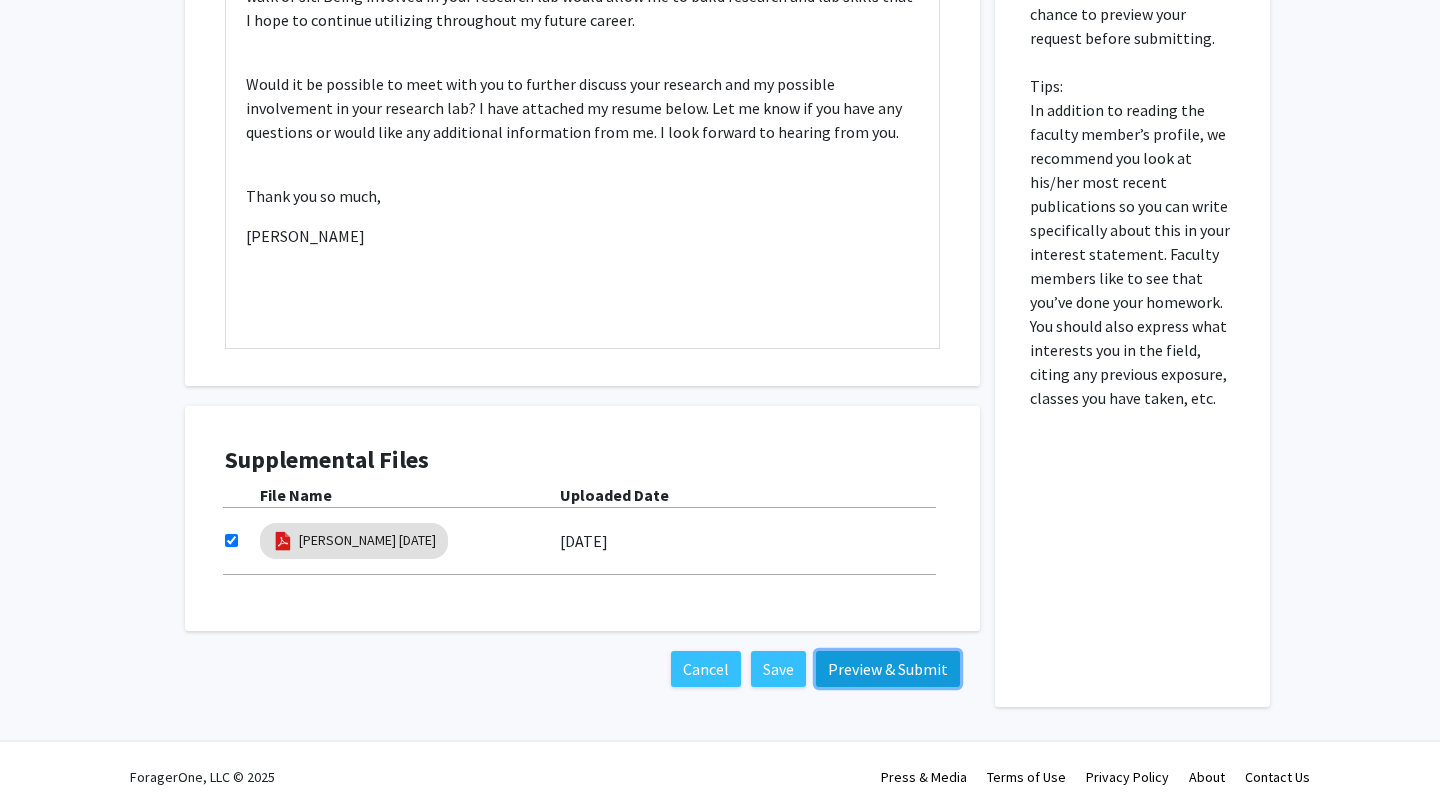 click on "Preview & Submit" at bounding box center [888, 669] 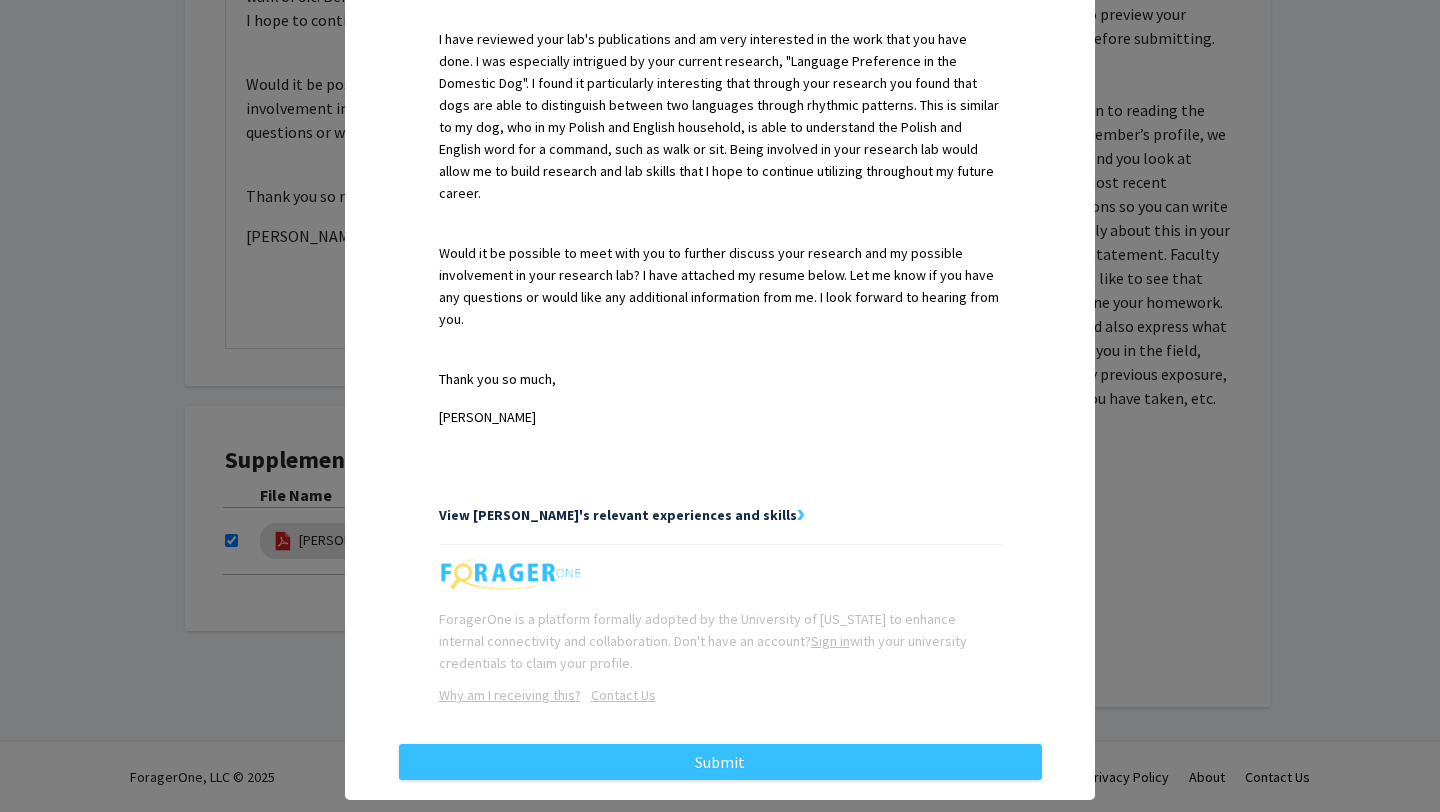 scroll, scrollTop: 900, scrollLeft: 0, axis: vertical 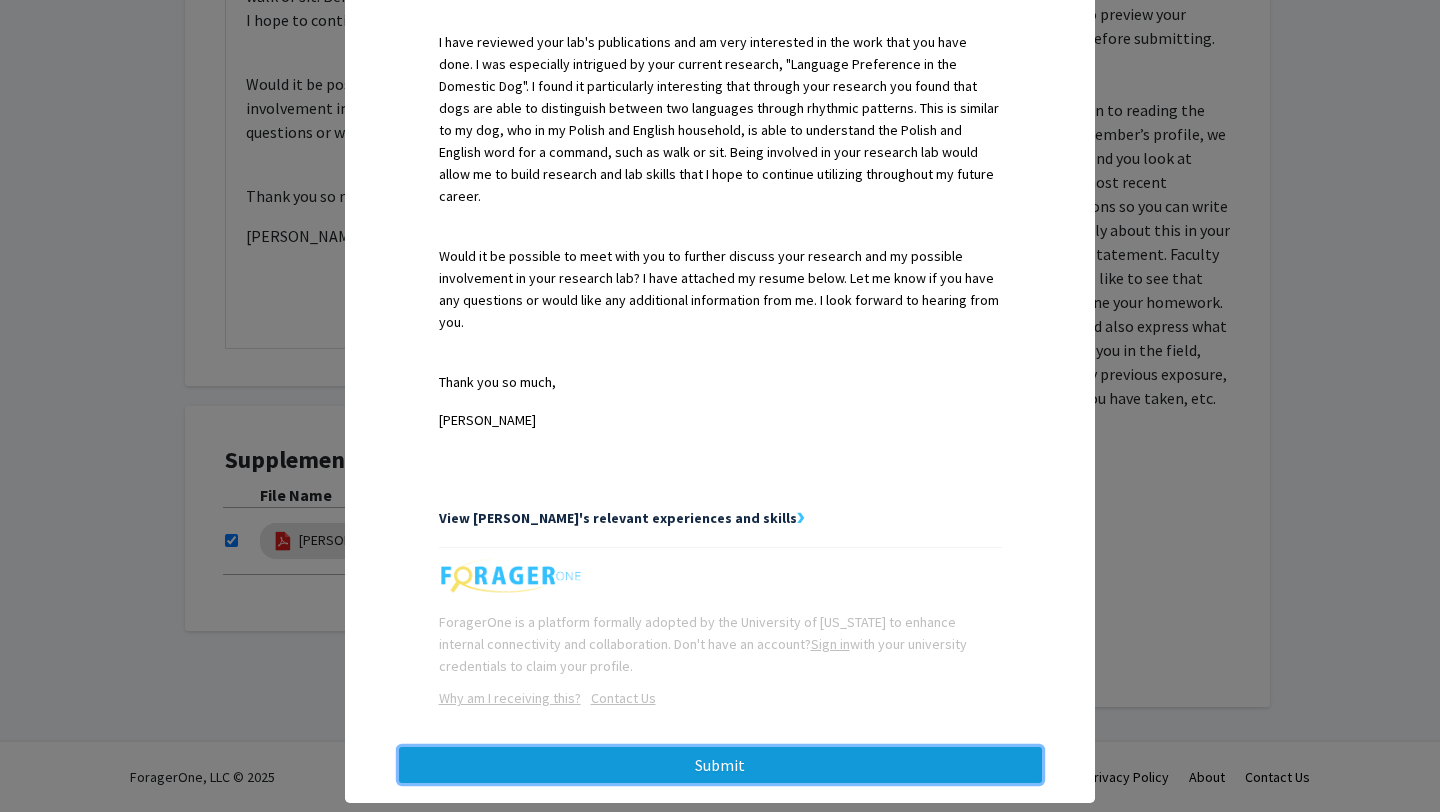 click on "Submit" at bounding box center [720, 765] 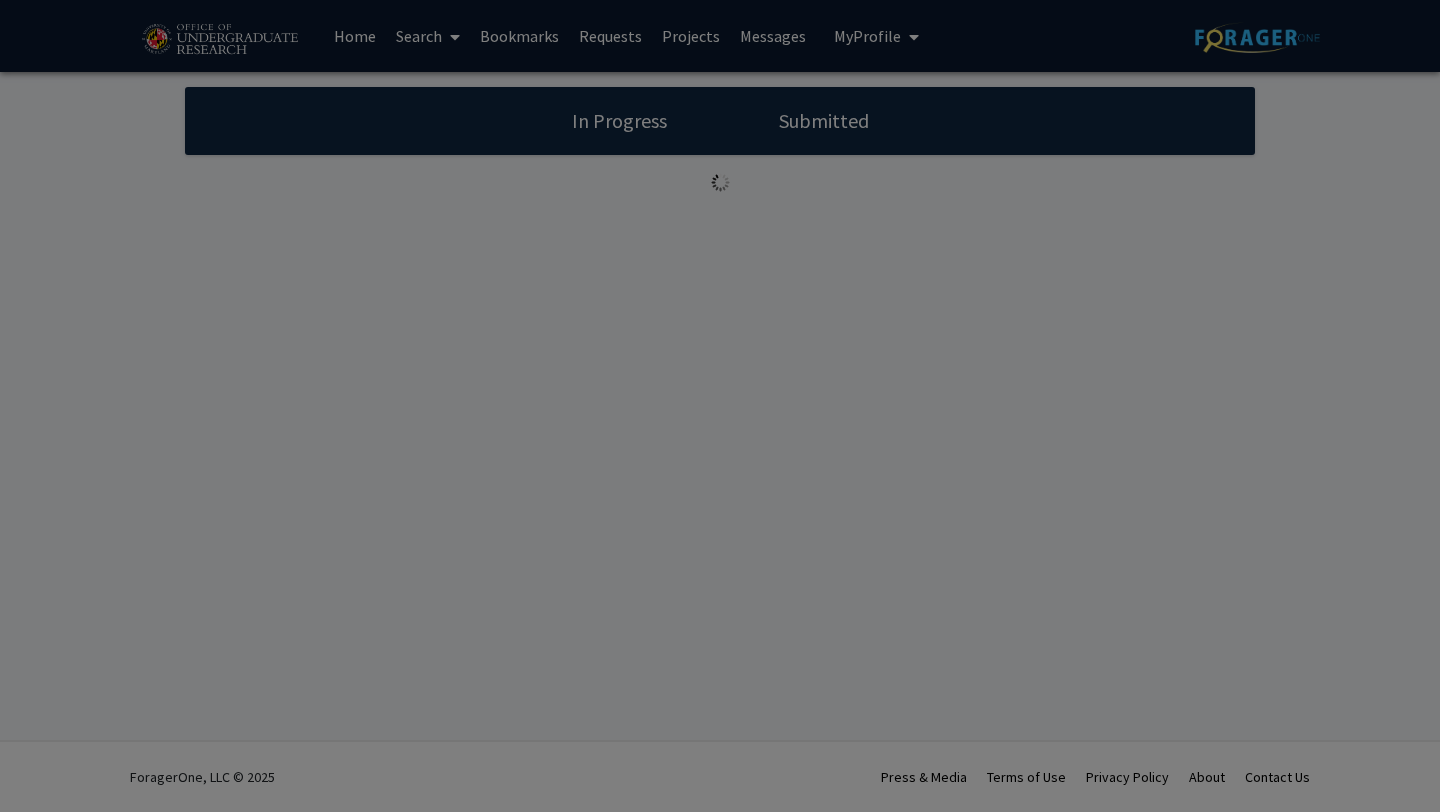 scroll, scrollTop: 0, scrollLeft: 0, axis: both 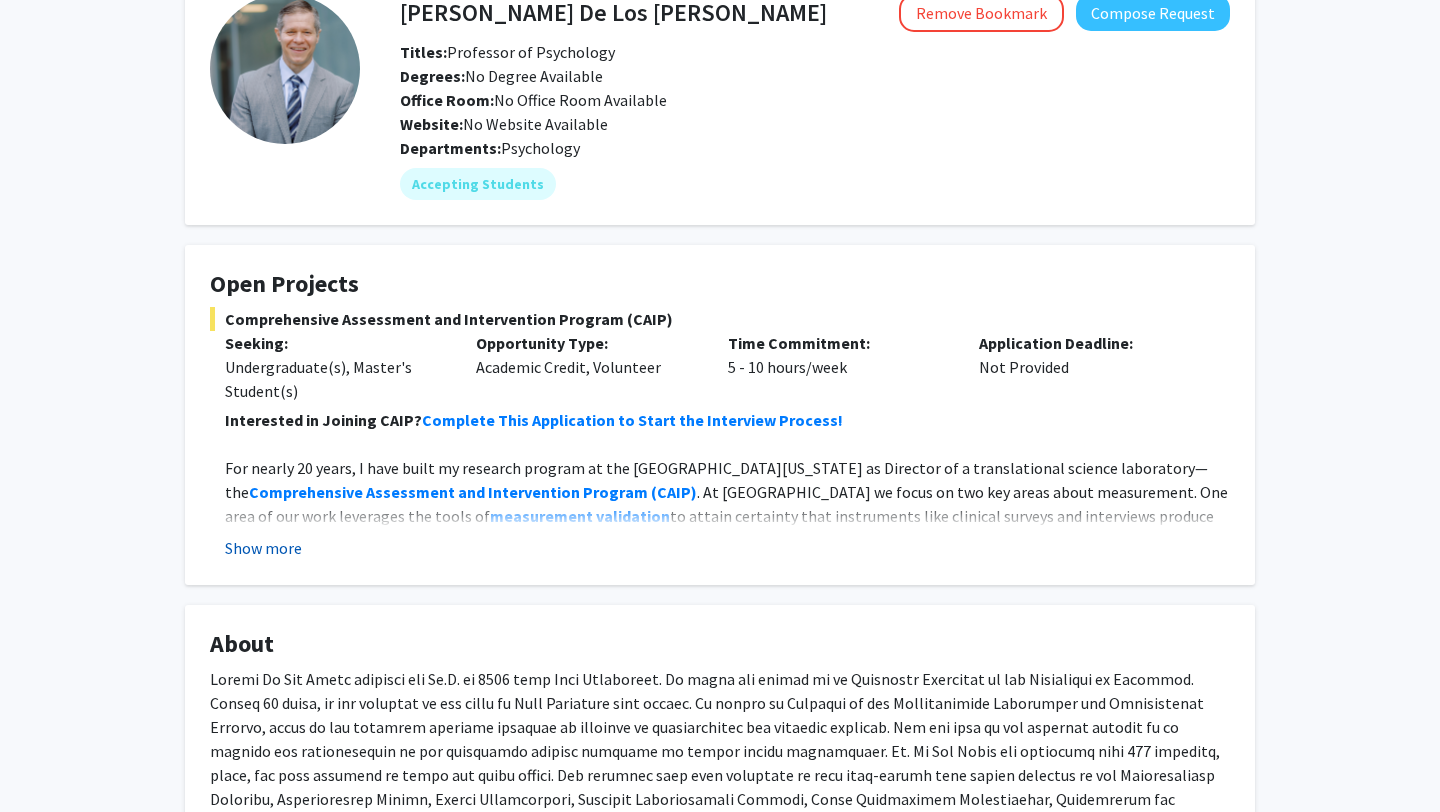 click on "Show more" 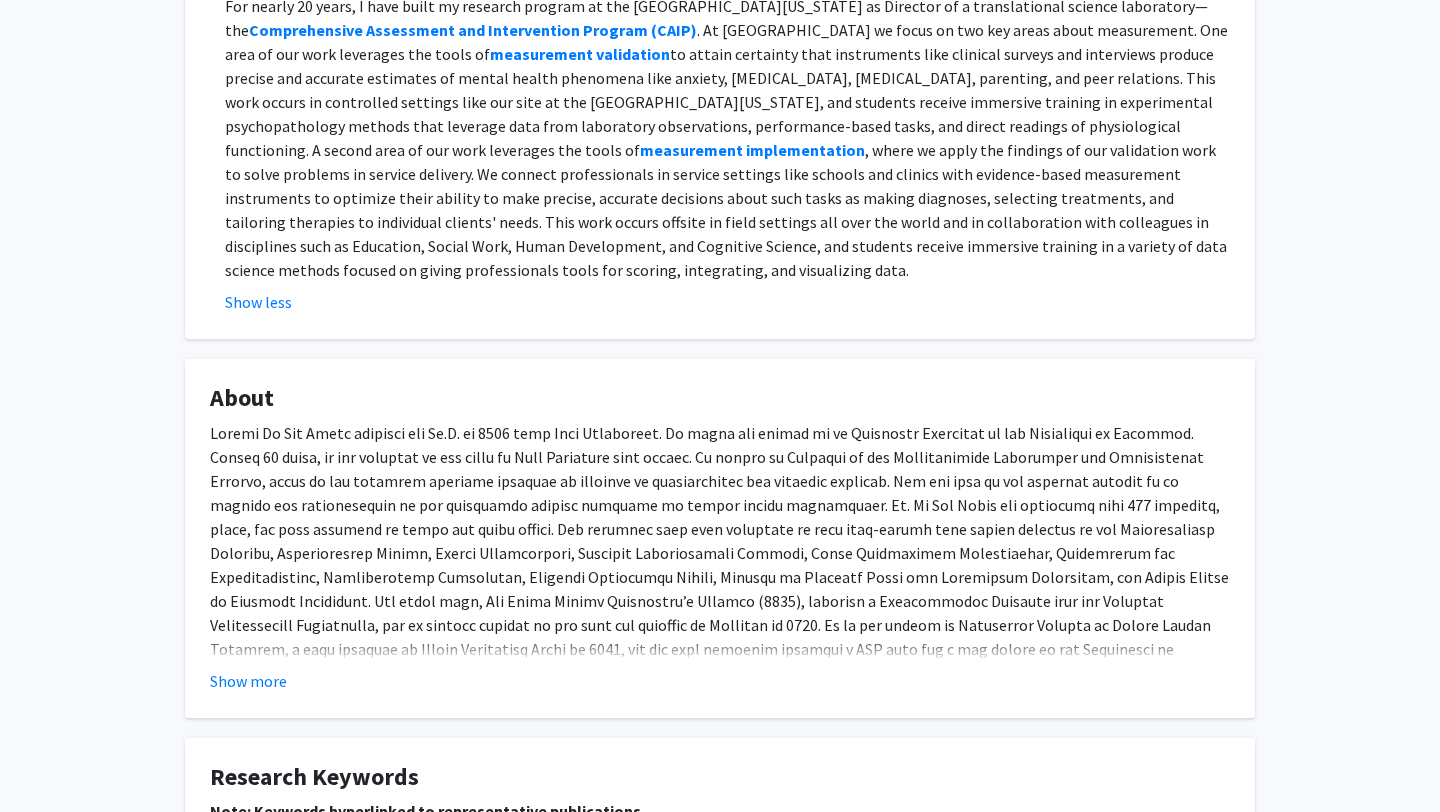 scroll, scrollTop: 659, scrollLeft: 0, axis: vertical 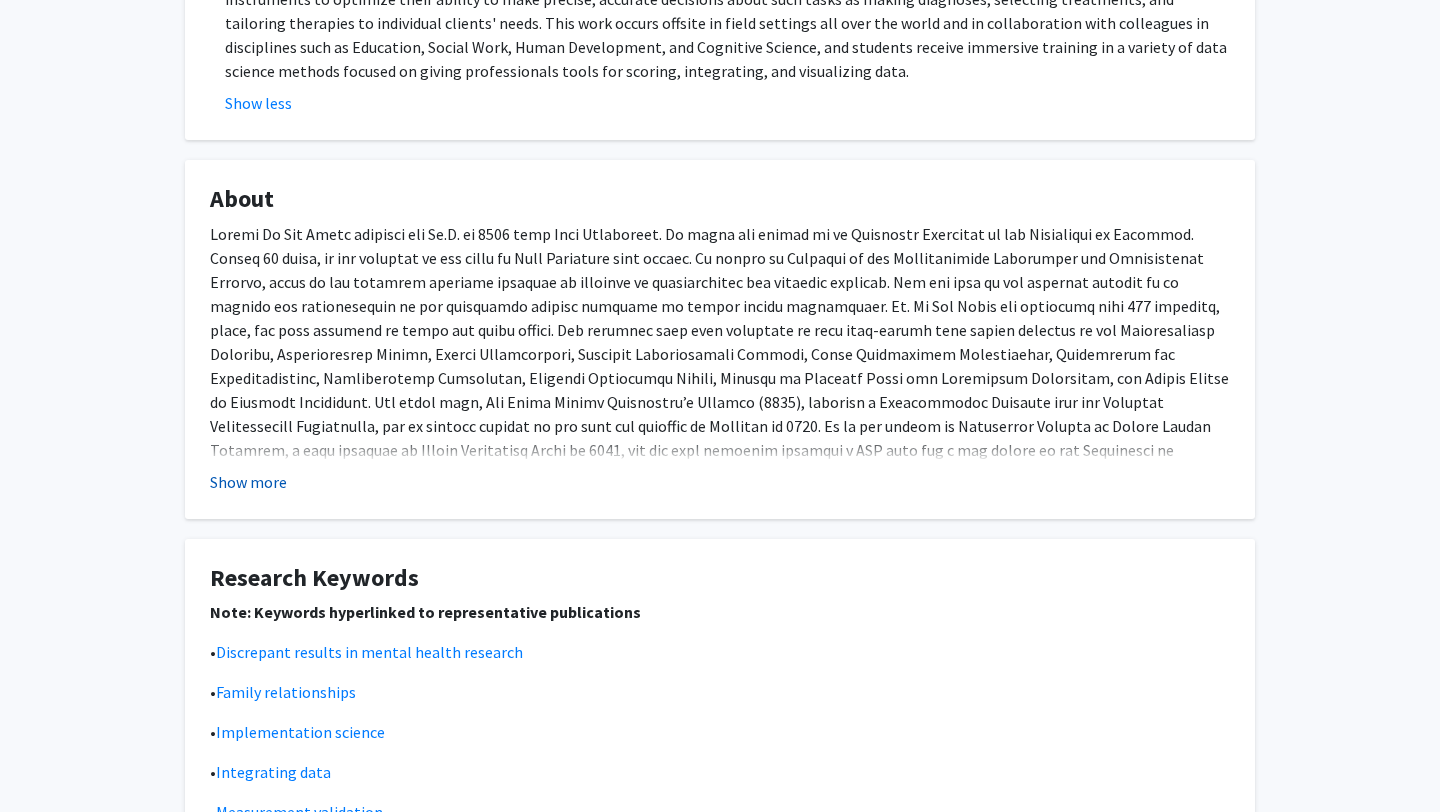 click on "Show more" 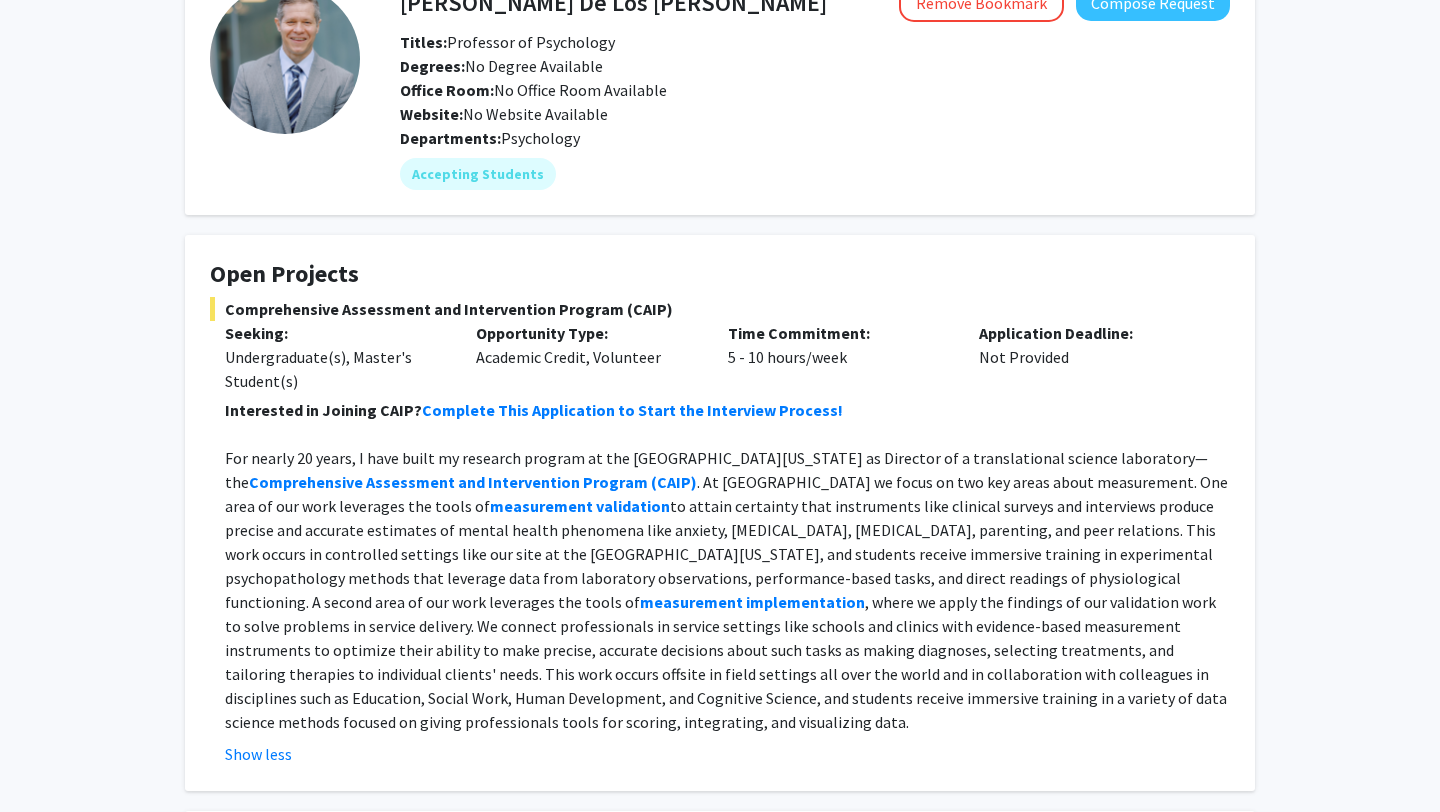 scroll, scrollTop: 147, scrollLeft: 0, axis: vertical 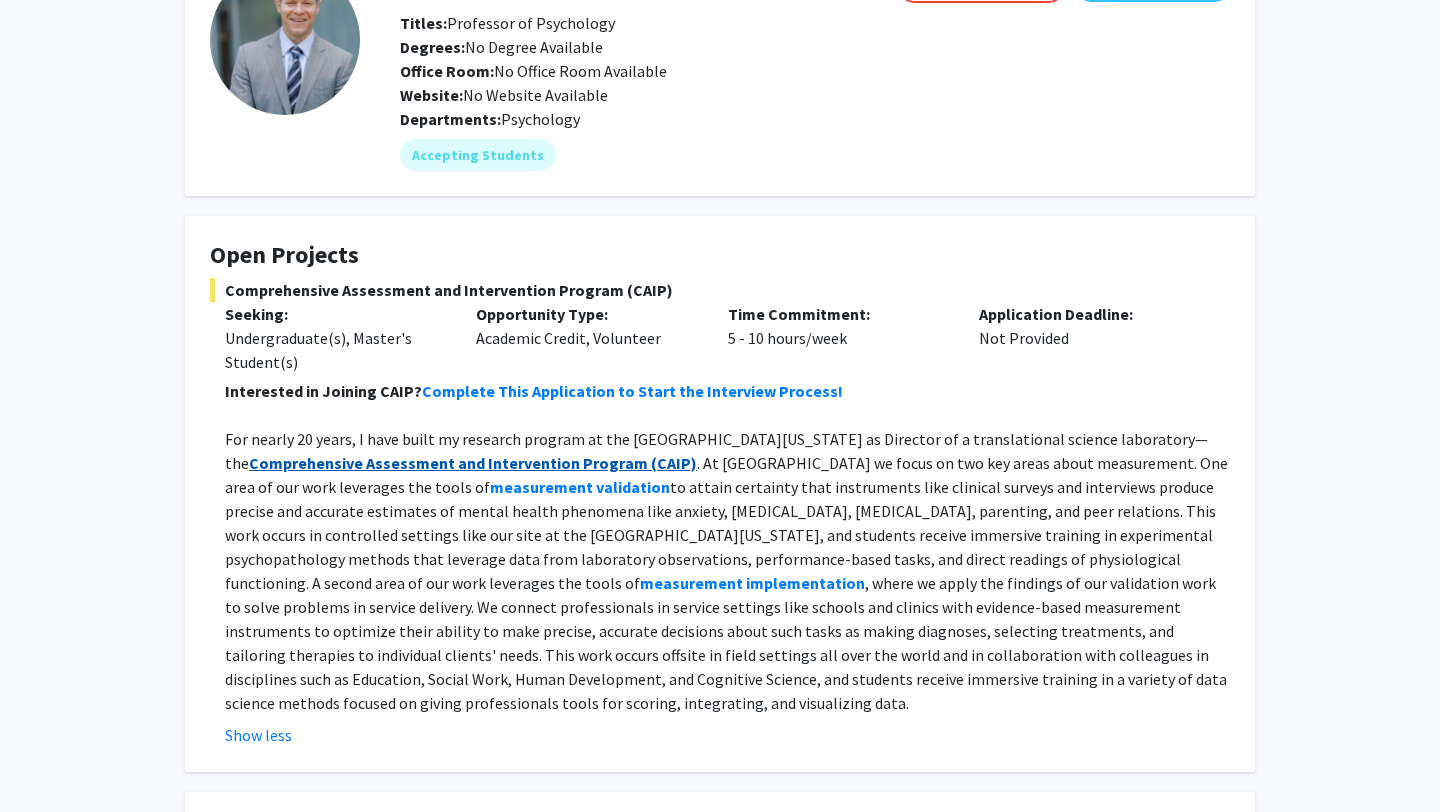 click on "Comprehensive Assessment and Intervention Program" 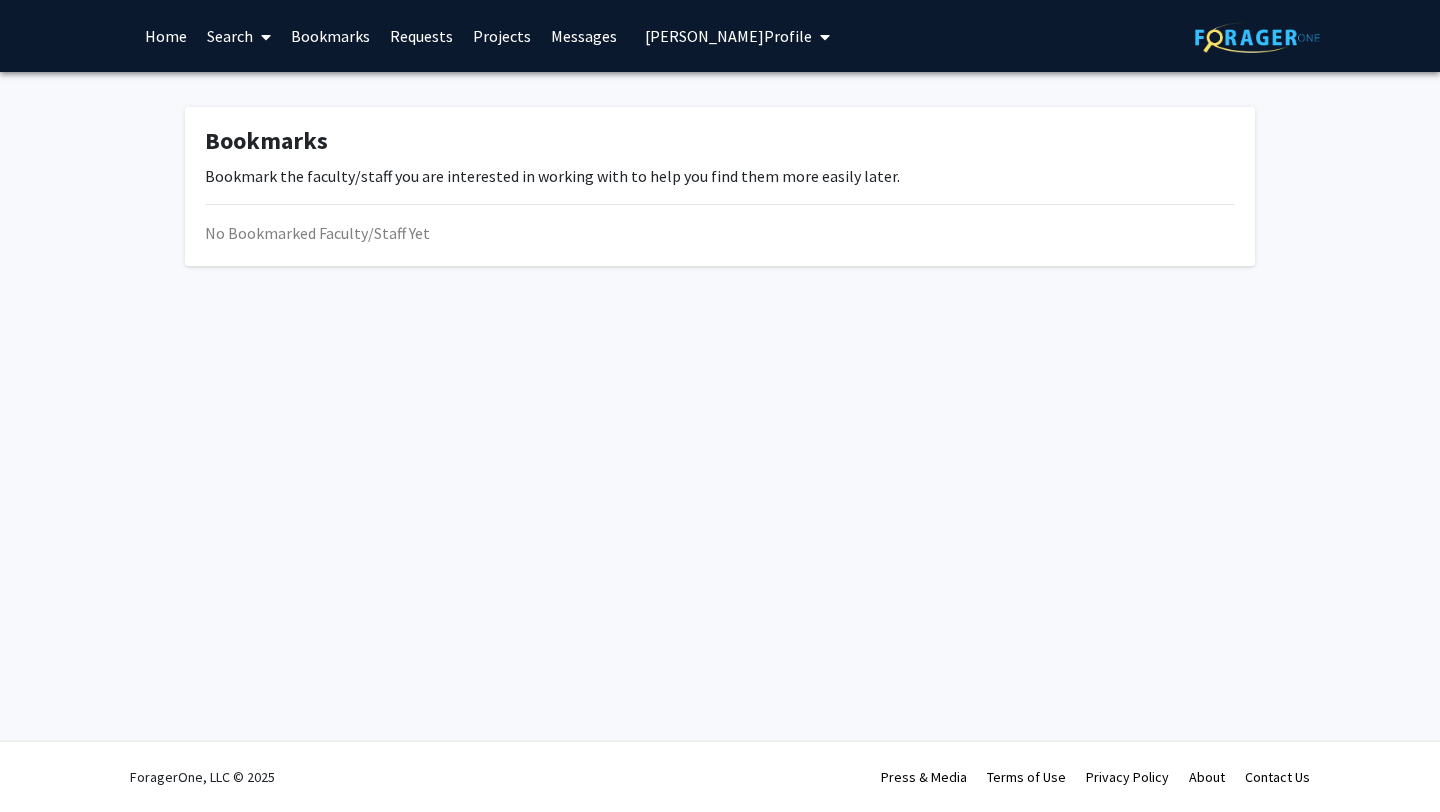 scroll, scrollTop: 0, scrollLeft: 0, axis: both 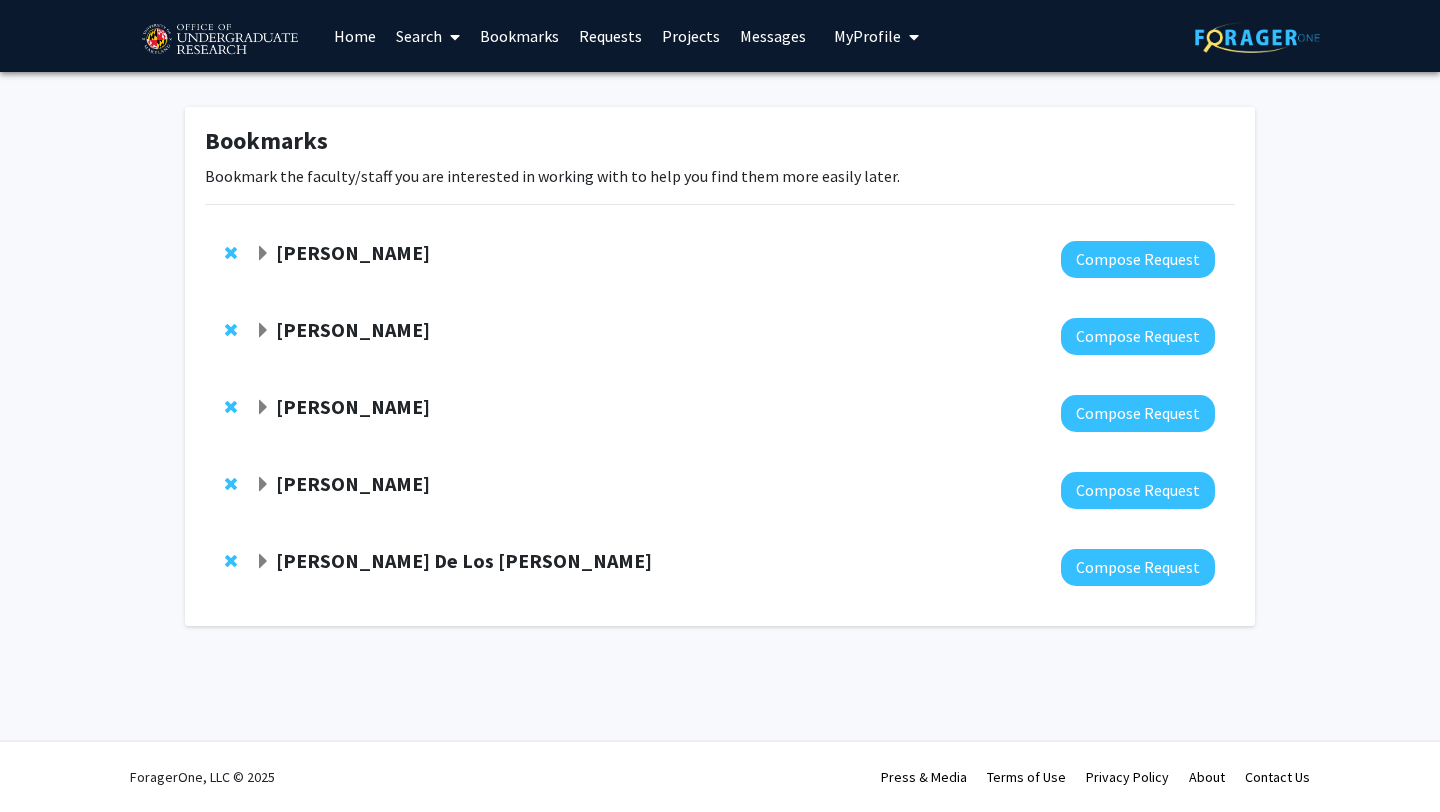 click 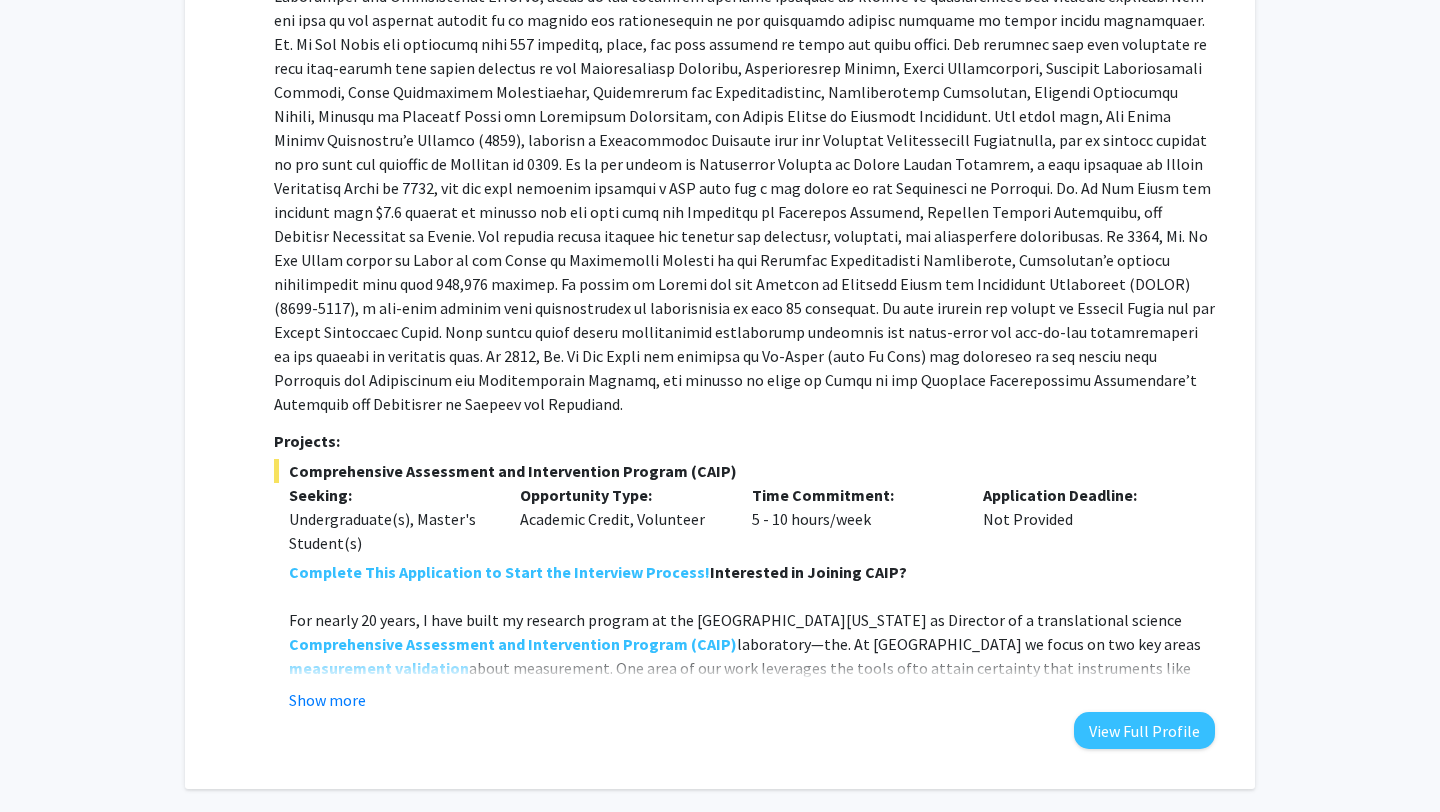 scroll, scrollTop: 692, scrollLeft: 0, axis: vertical 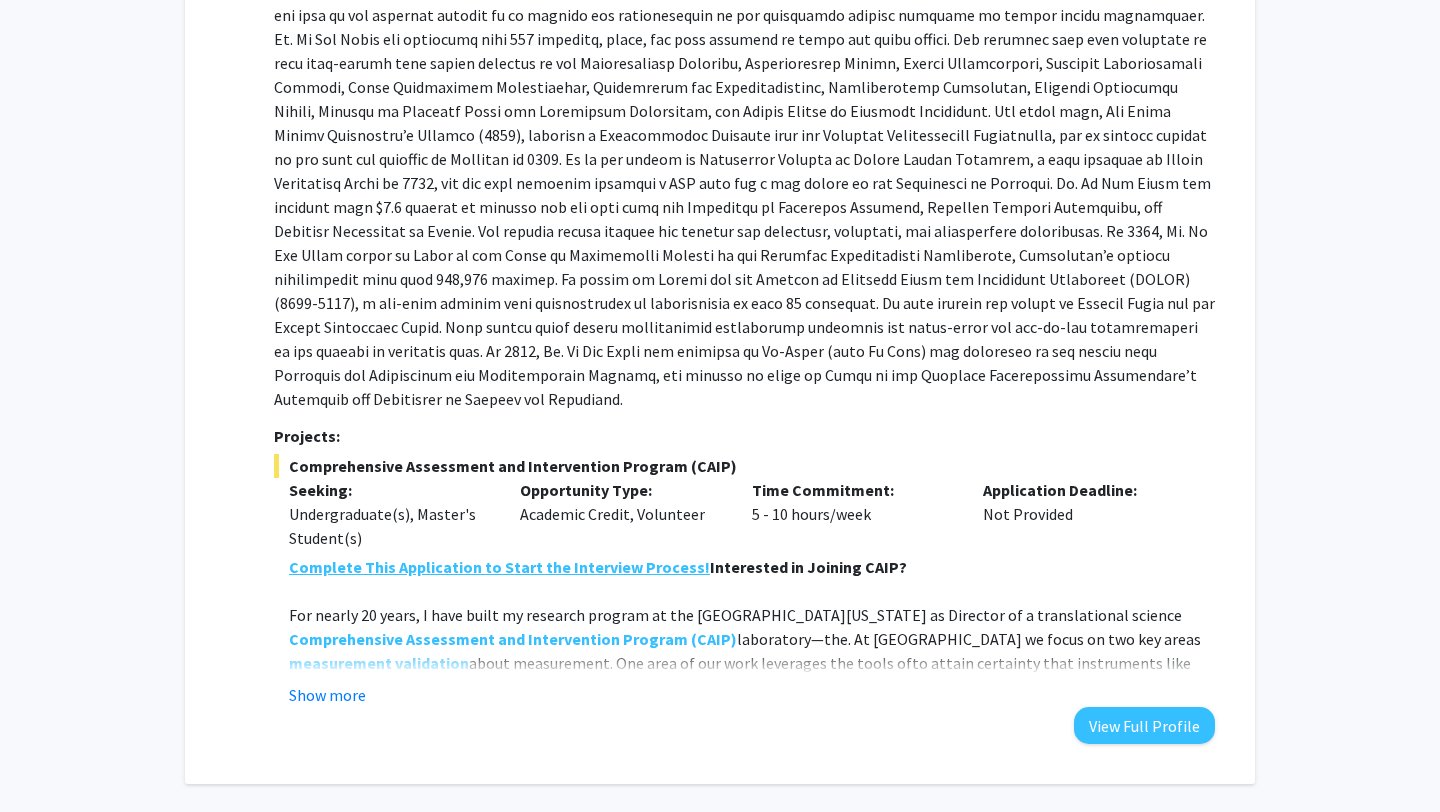 click on "Complete This Application to Start the Interview Process!" at bounding box center [499, 567] 